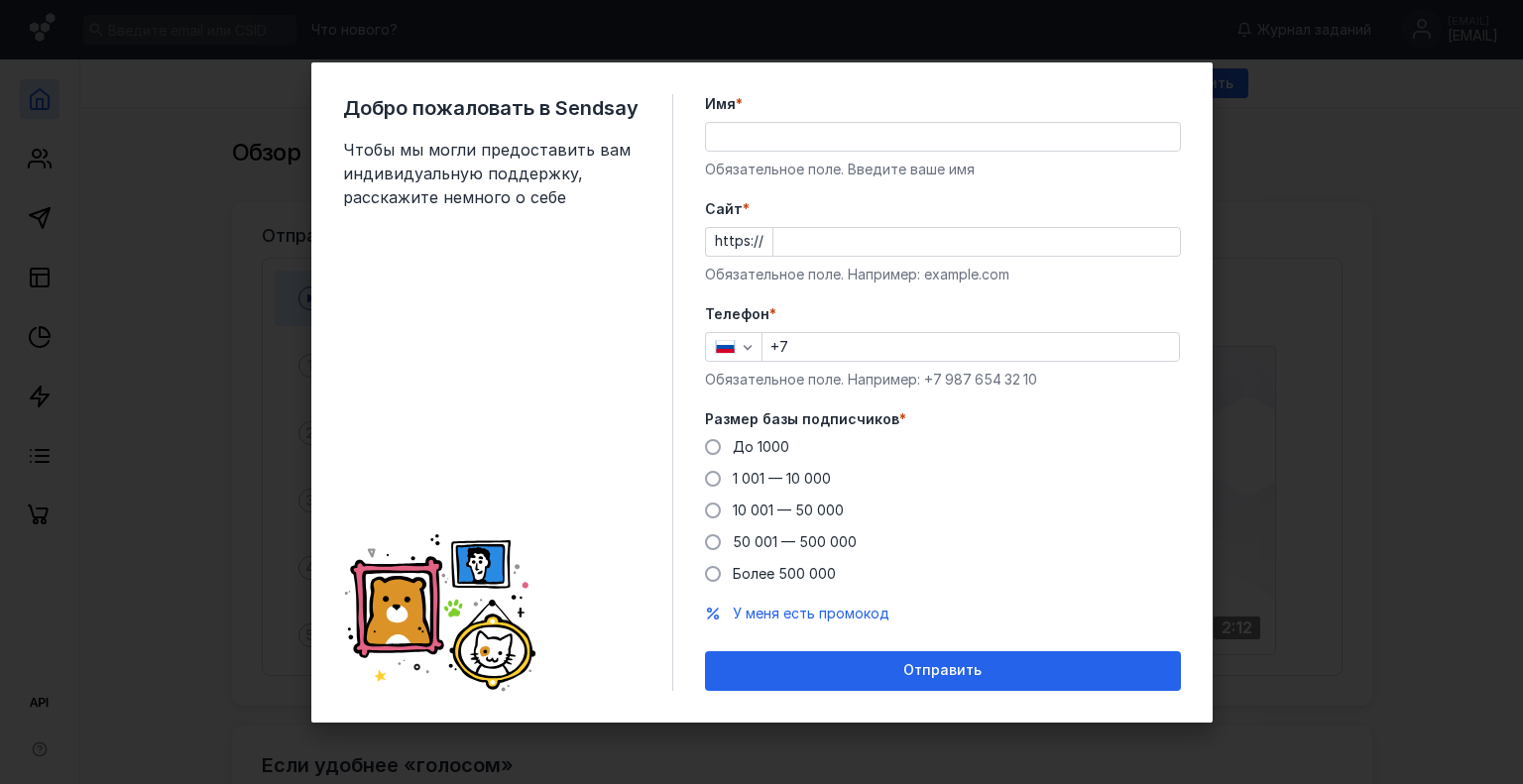 scroll, scrollTop: 0, scrollLeft: 0, axis: both 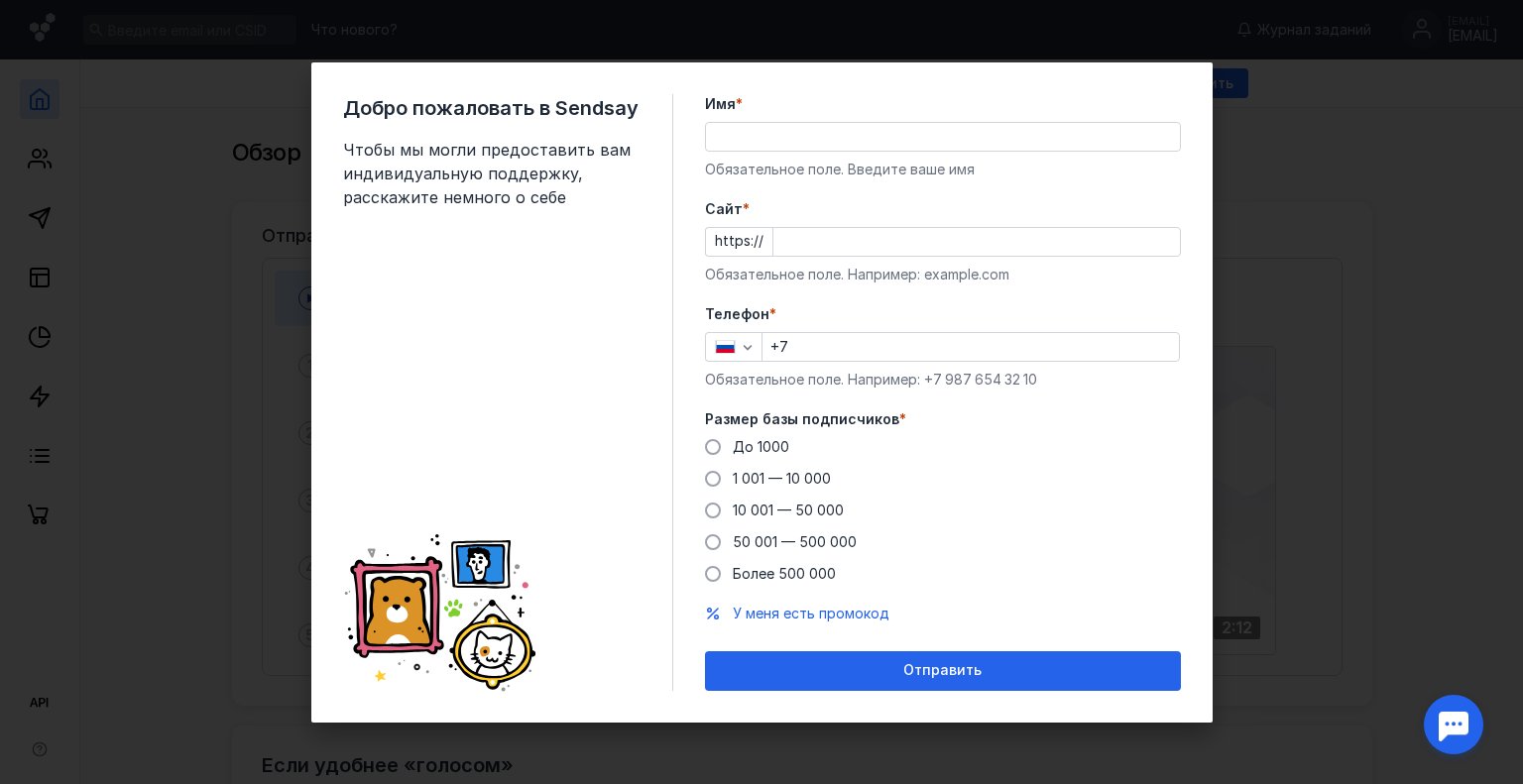 click on "Имя  *" at bounding box center (943, 137) 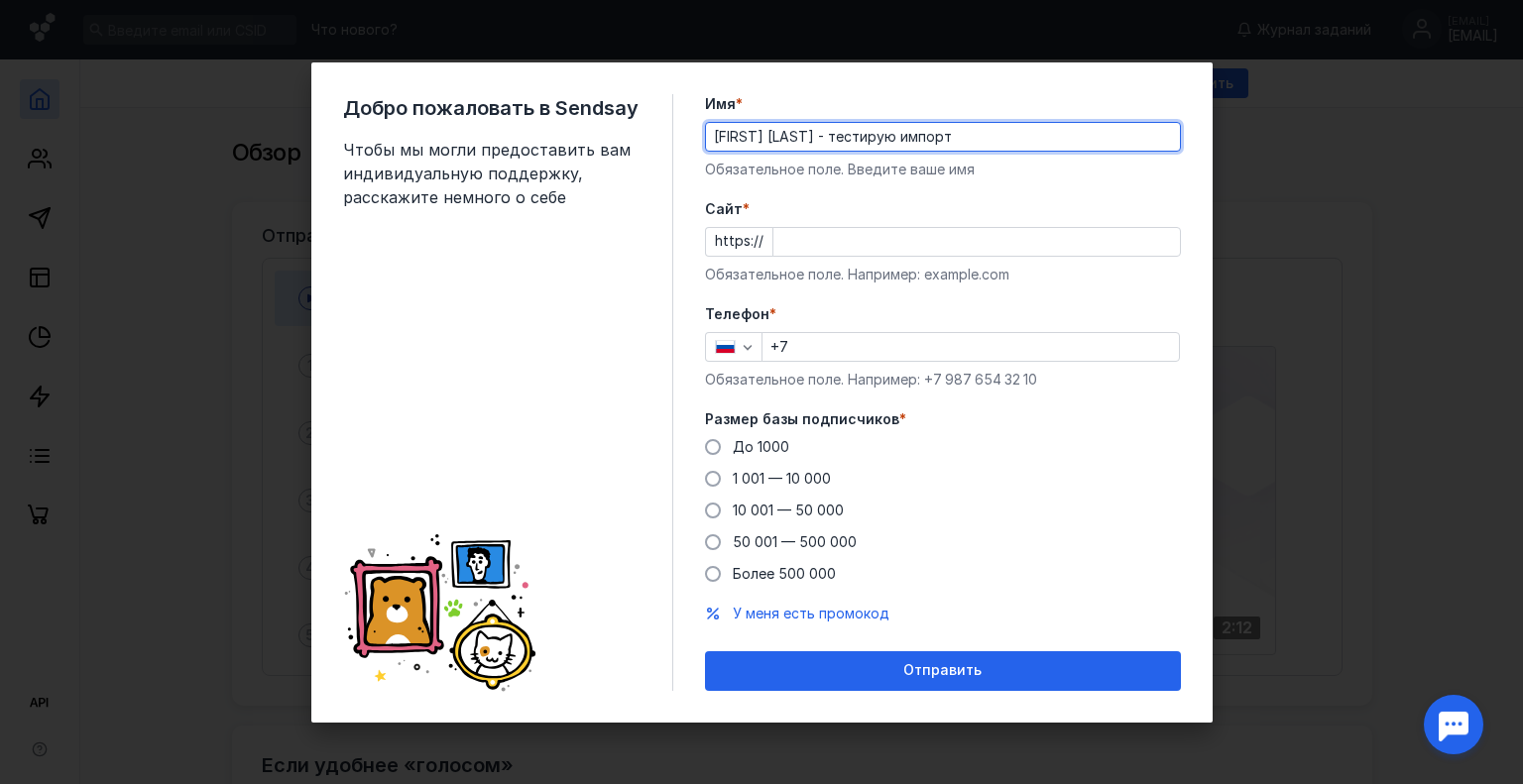 type on "[FIRST] [LAST] - тестирую импорт" 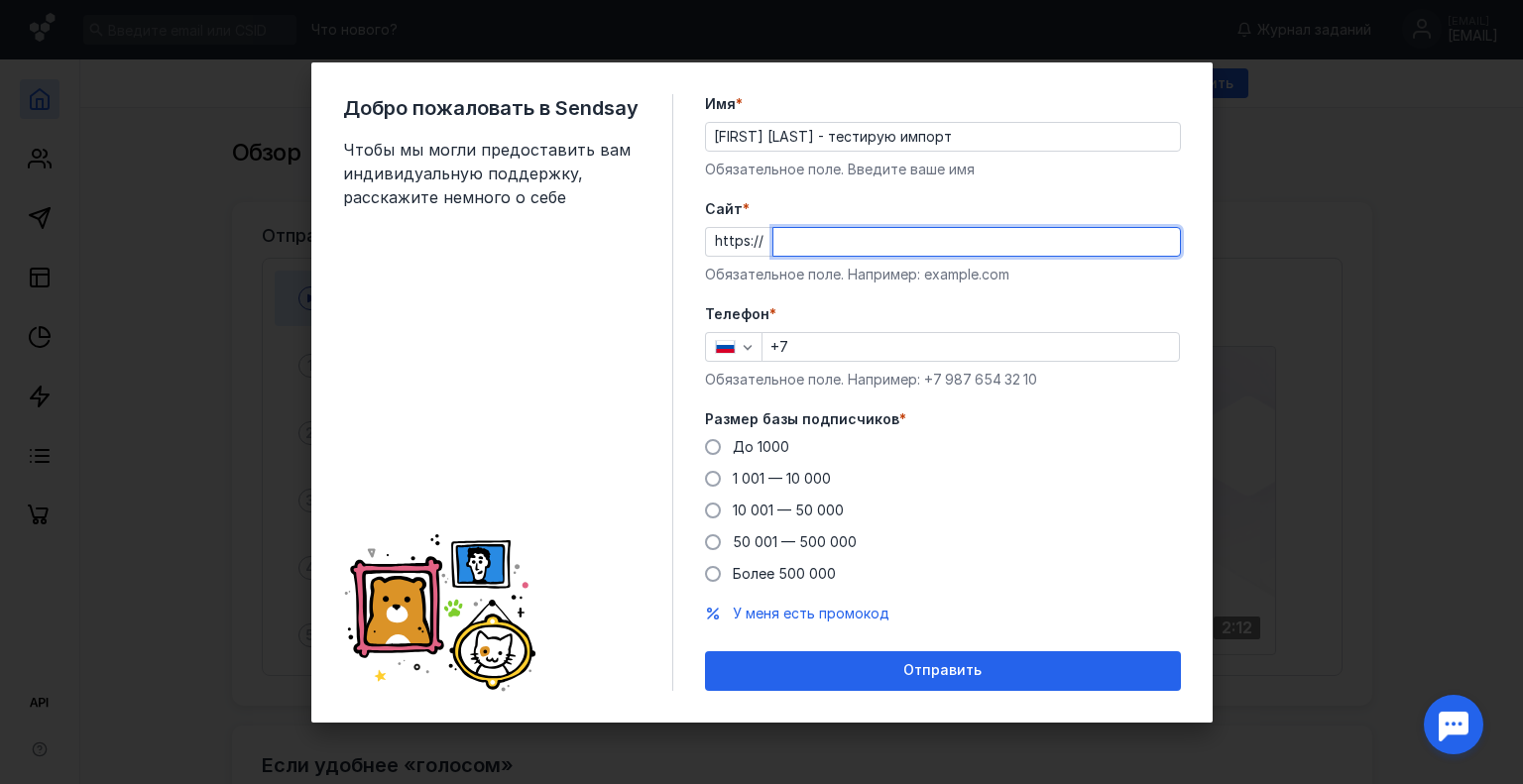 click on "Cайт  *" at bounding box center (977, 242) 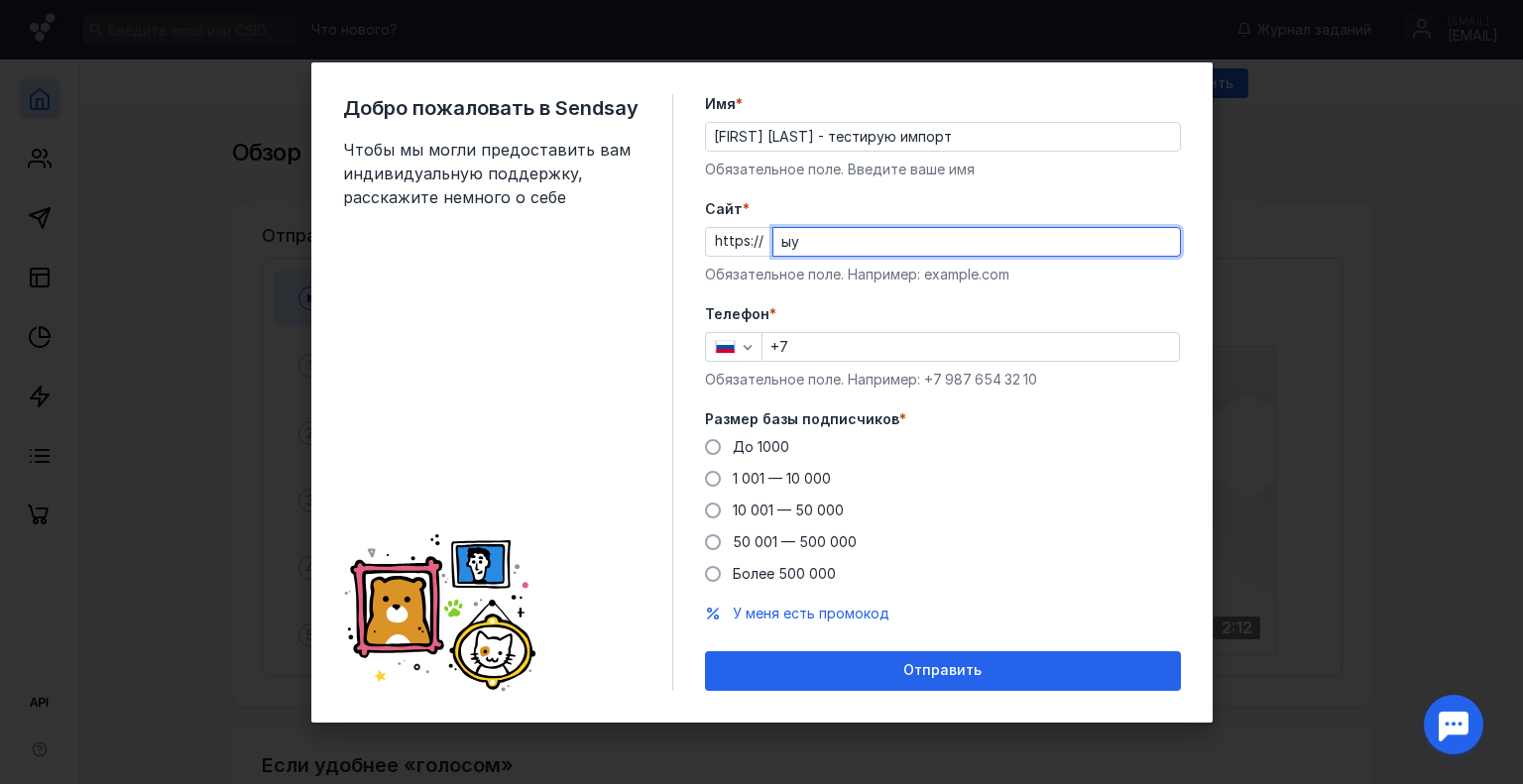 type on "ы" 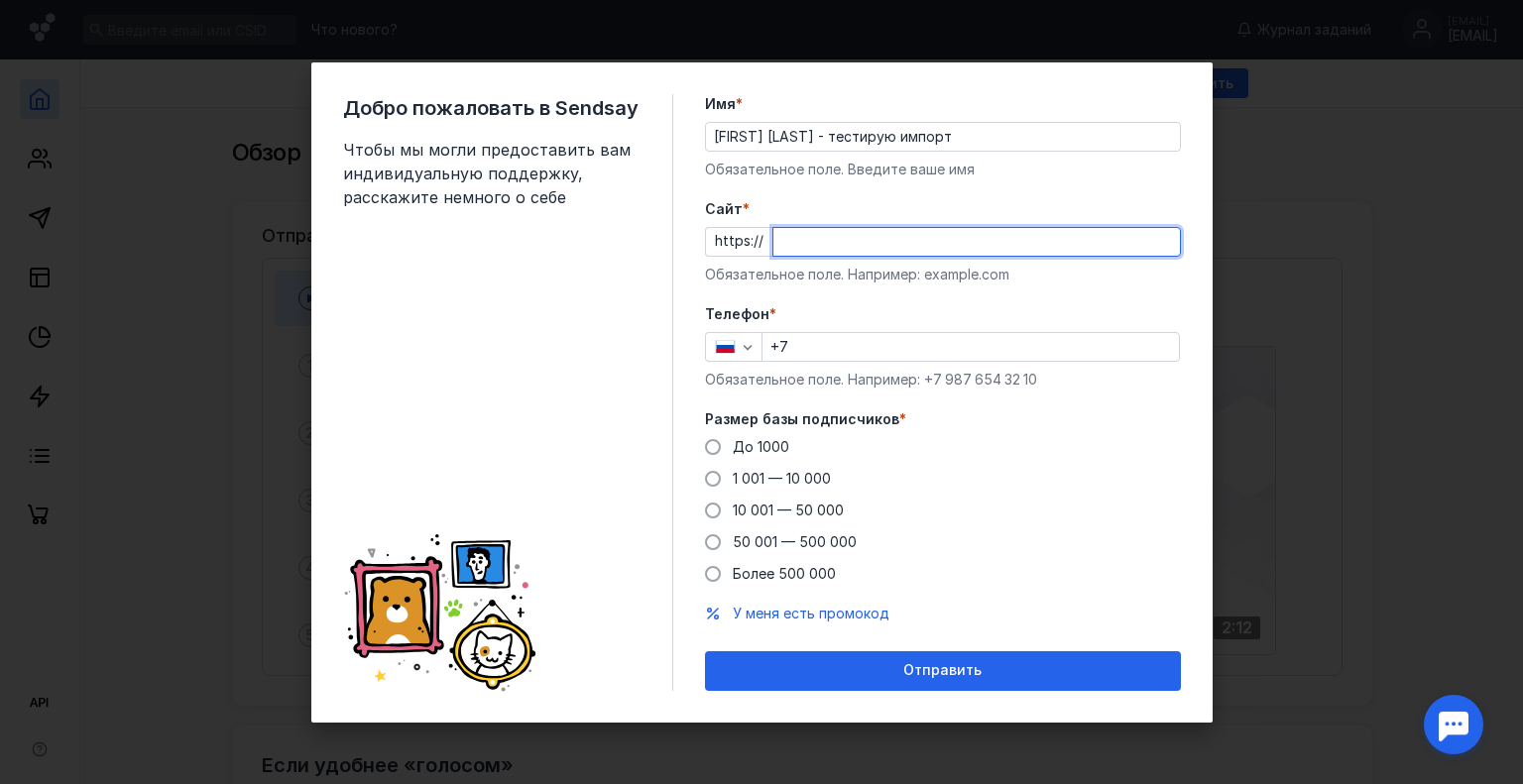 type on "с" 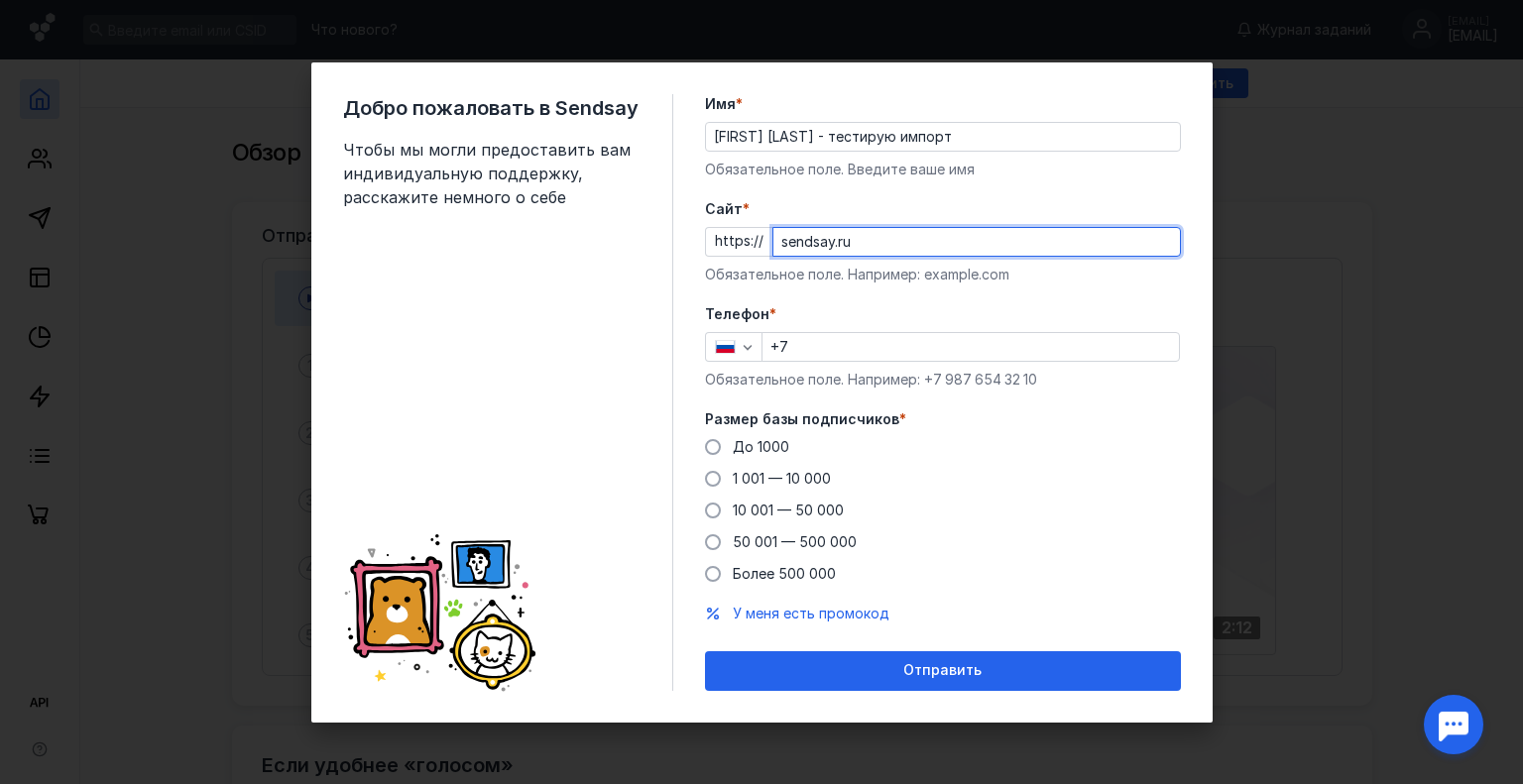 type on "sendsay.ru" 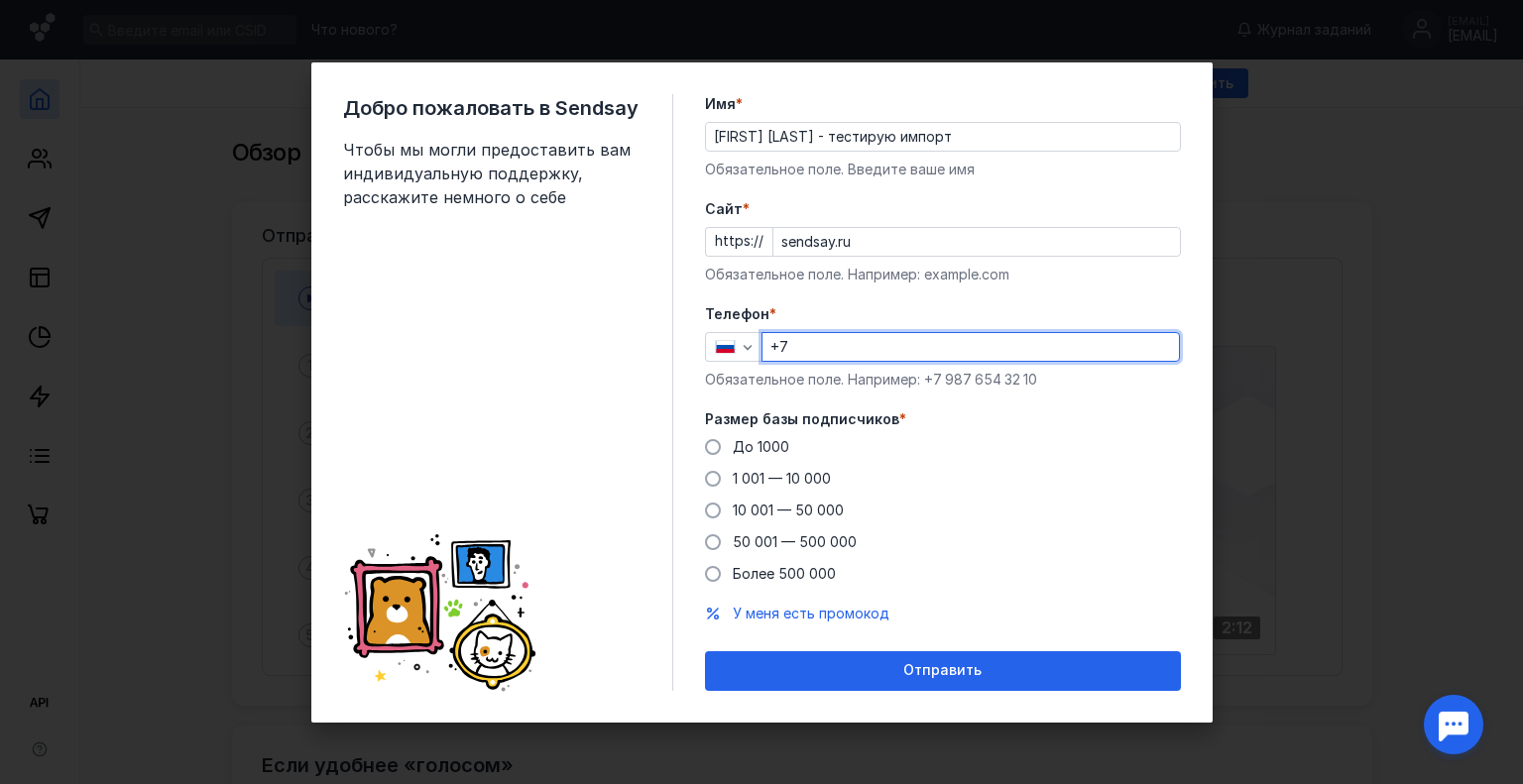 click on "+7" at bounding box center (971, 347) 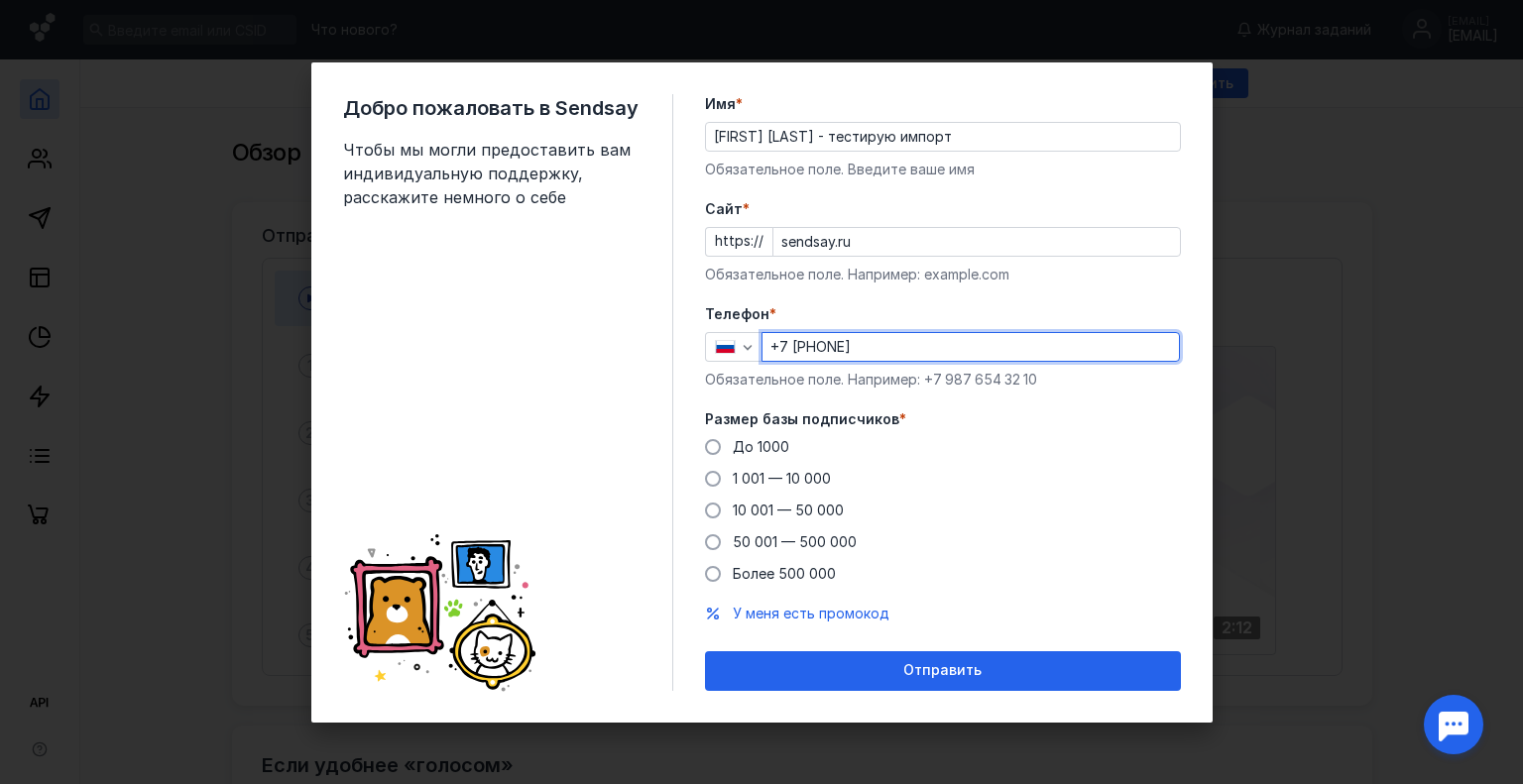 type on "+7 [PHONE]" 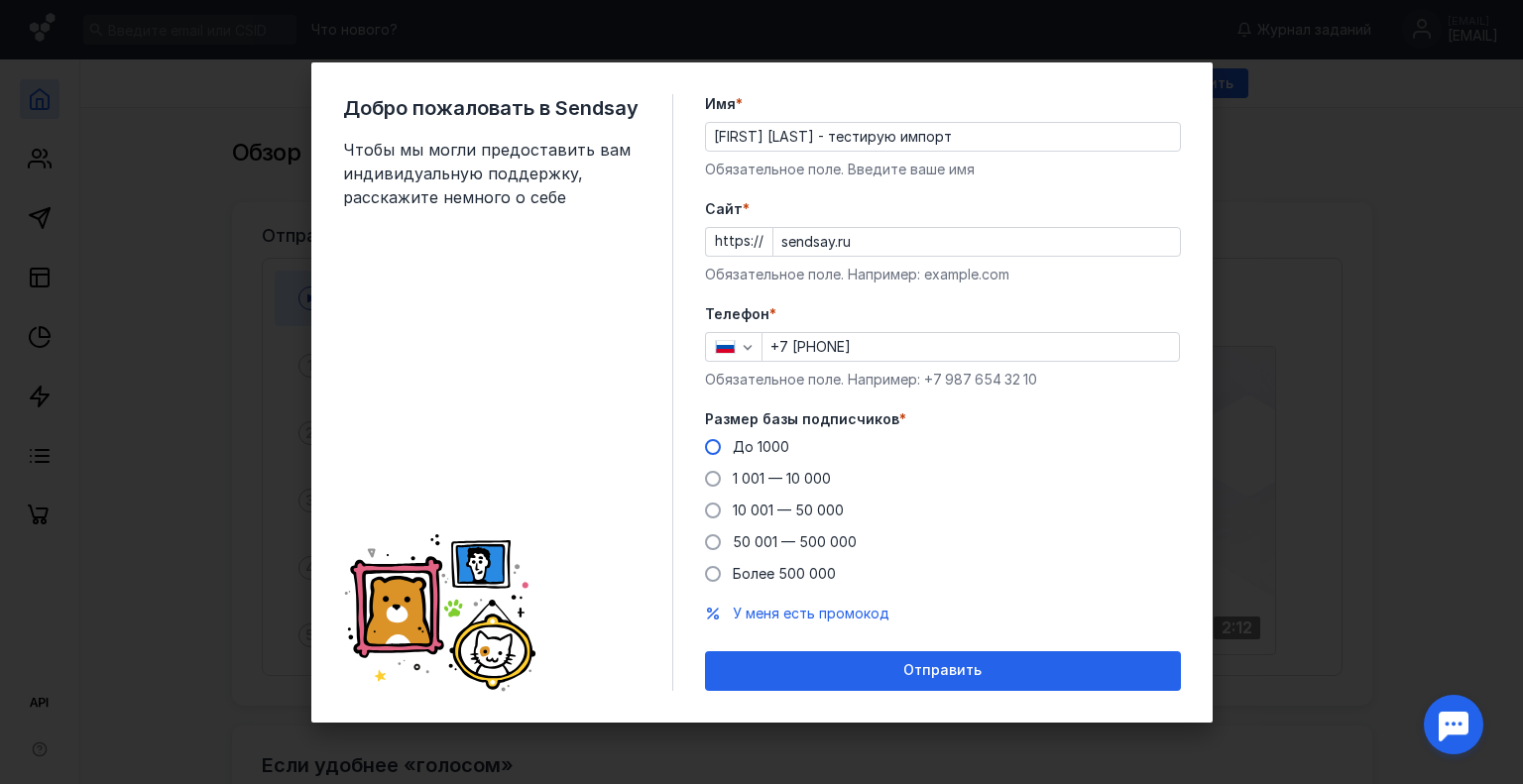 click on "До 1000" at bounding box center (747, 447) 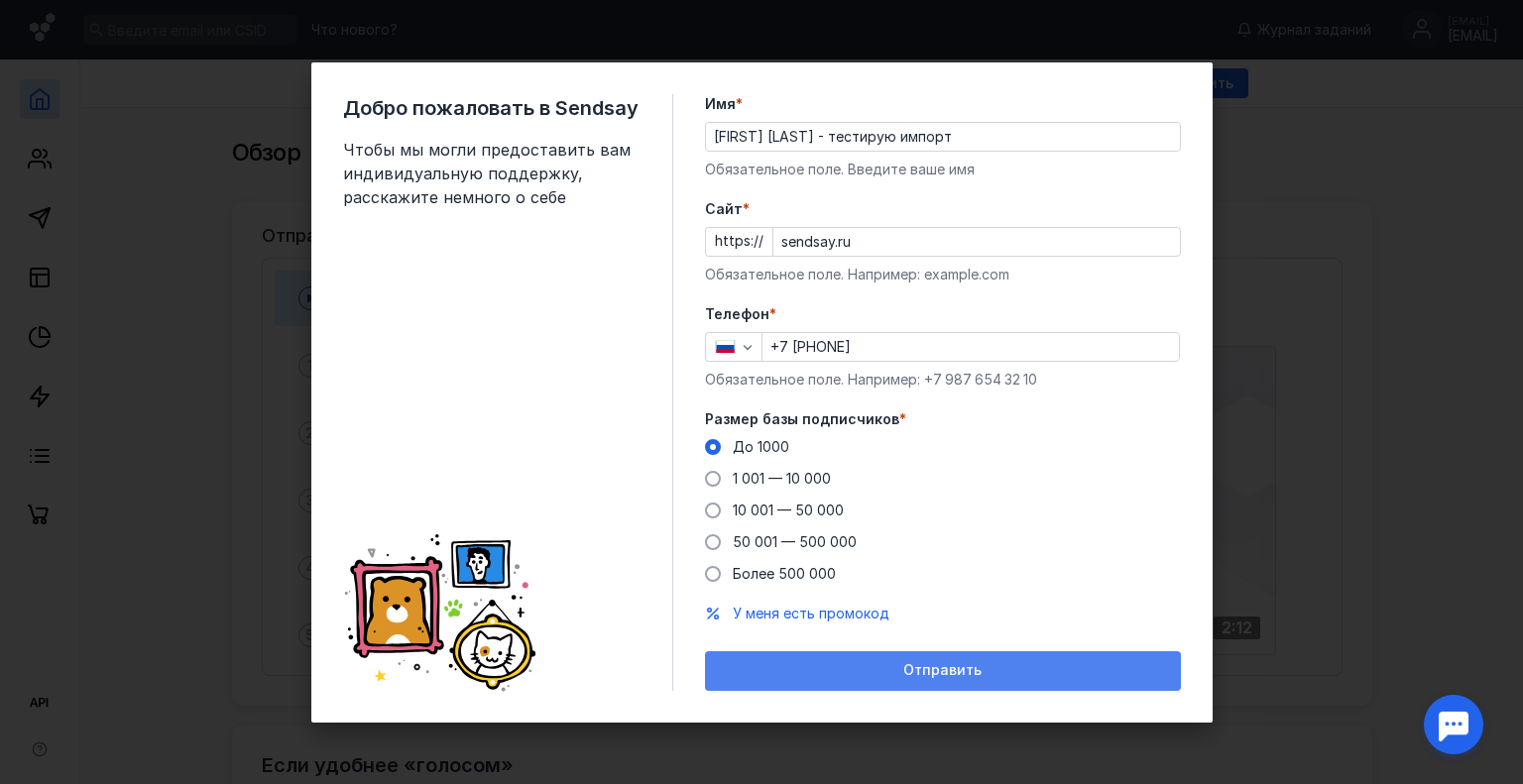 click on "Отправить" at bounding box center [943, 671] 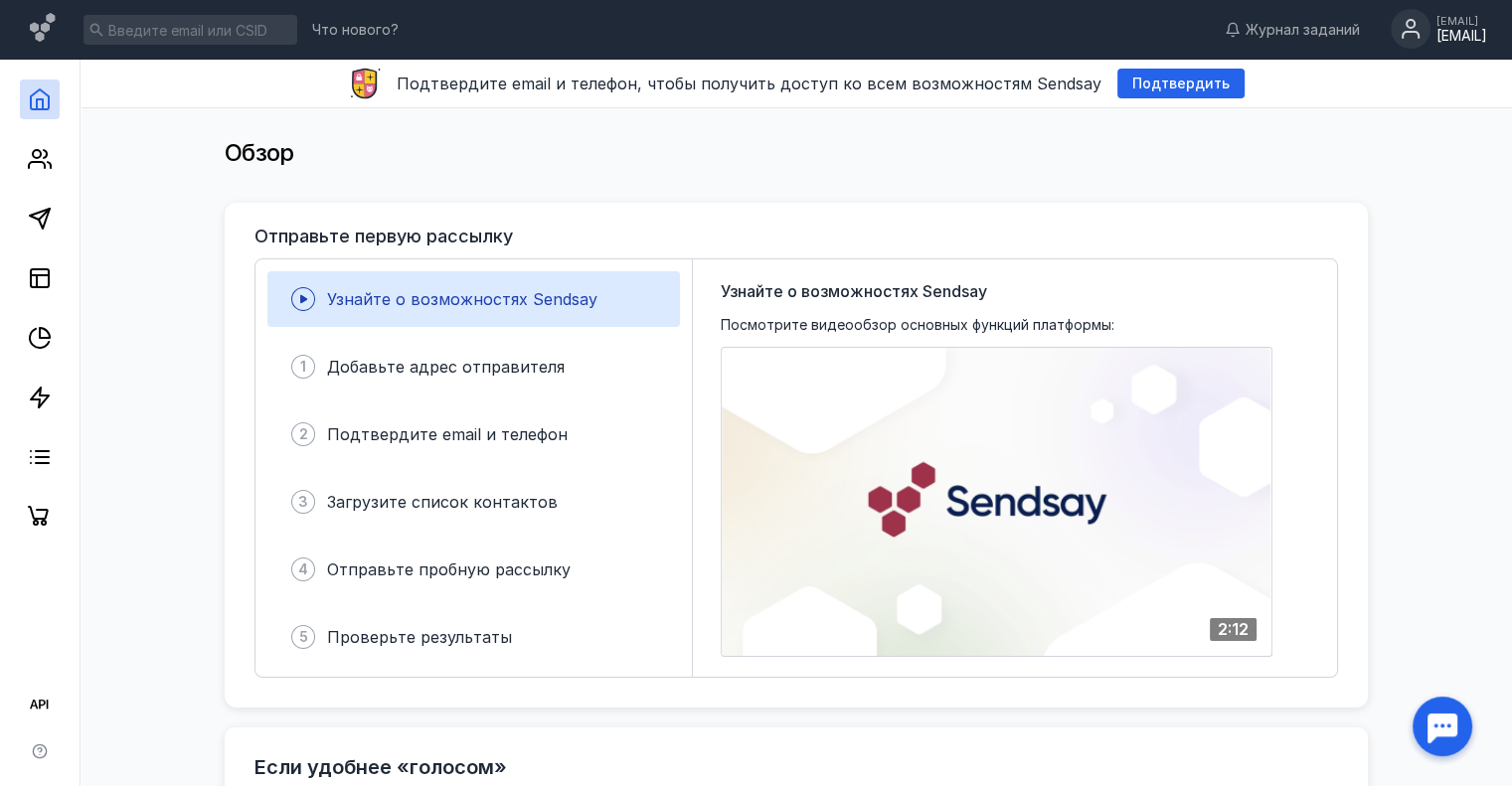 click on "[EMAIL]" at bounding box center (1461, 36) 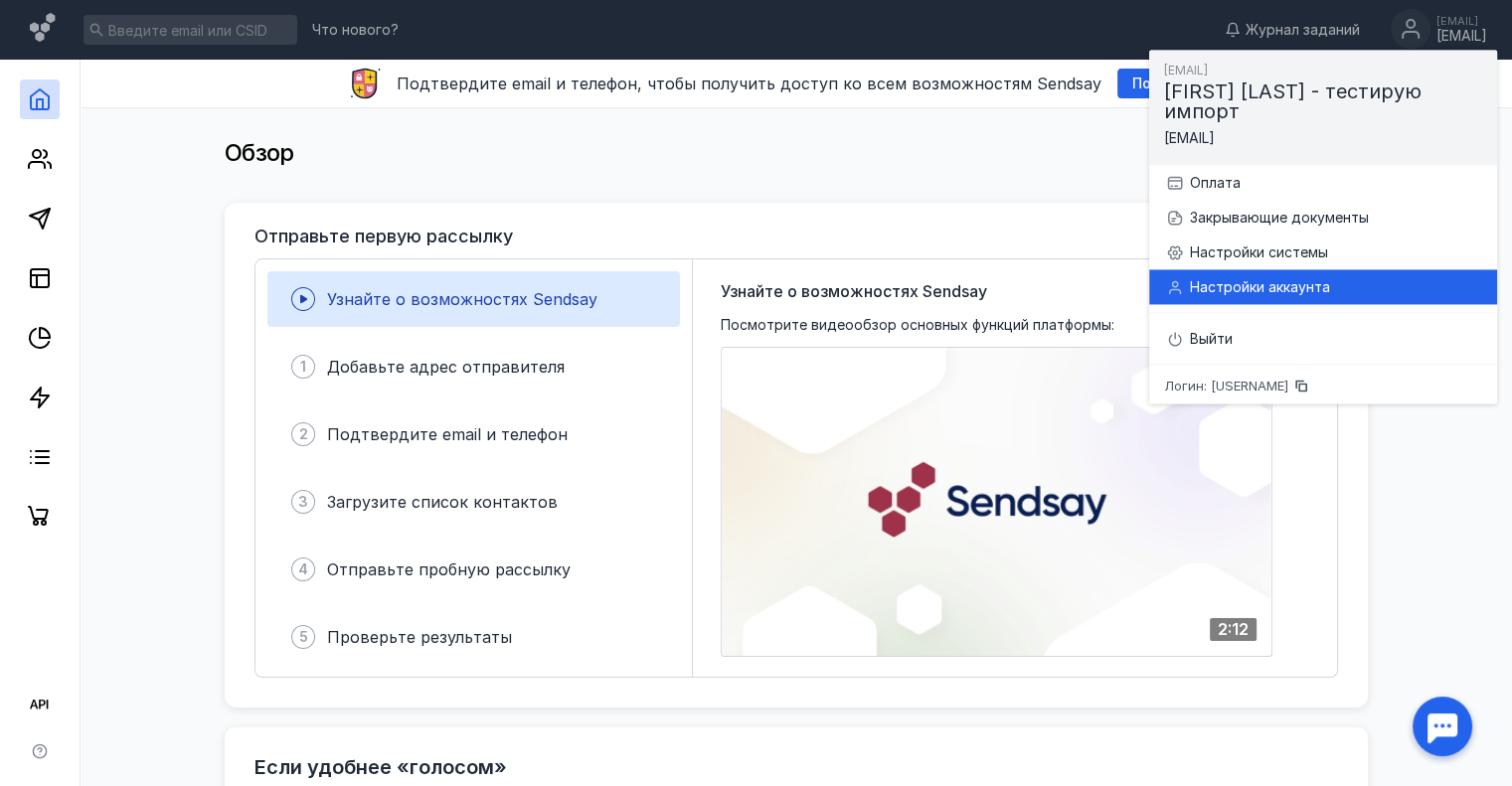 click on "Настройки аккаунта" at bounding box center [1335, 287] 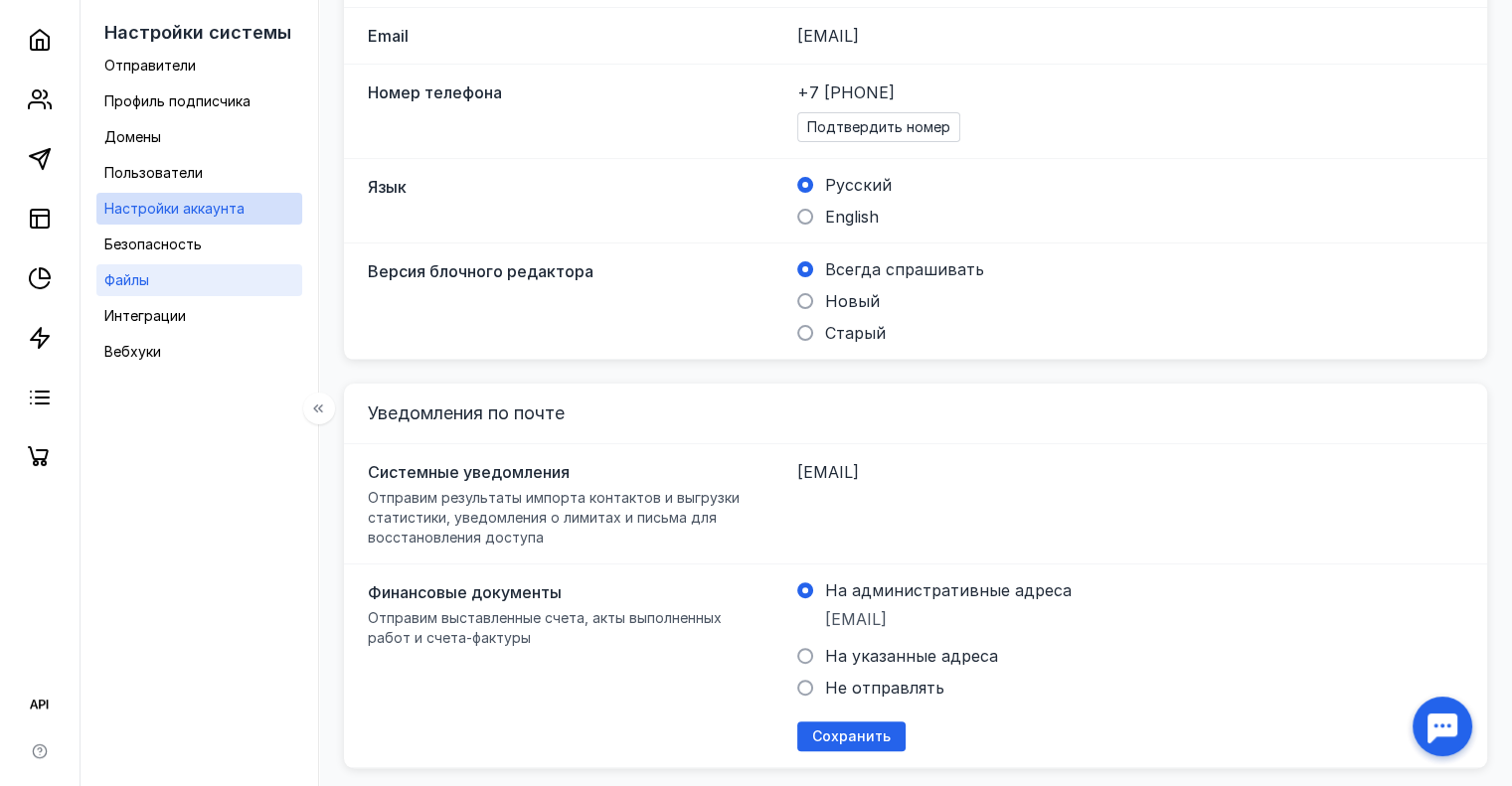 scroll, scrollTop: 497, scrollLeft: 0, axis: vertical 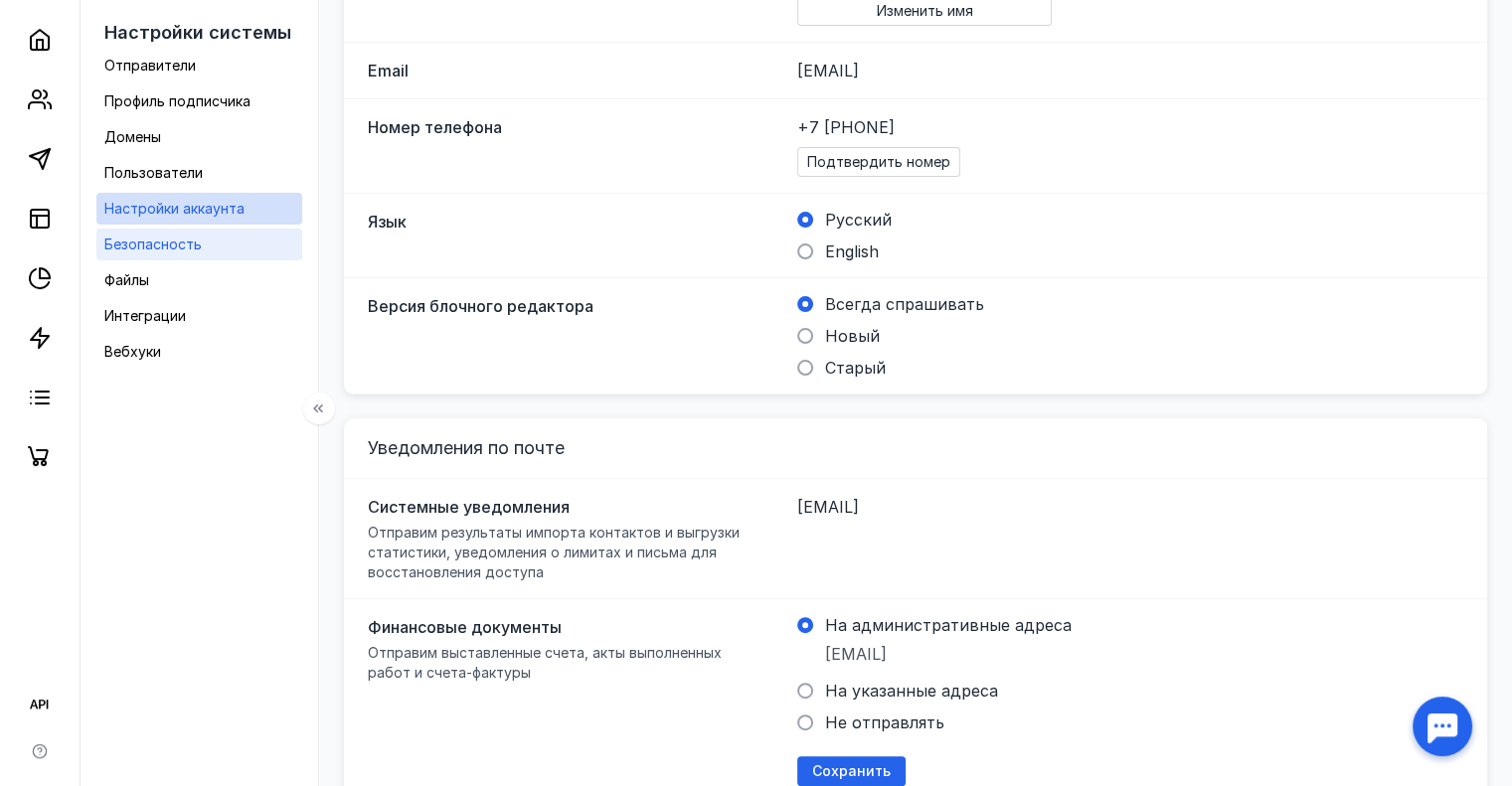 click on "Безопасность" at bounding box center [199, 244] 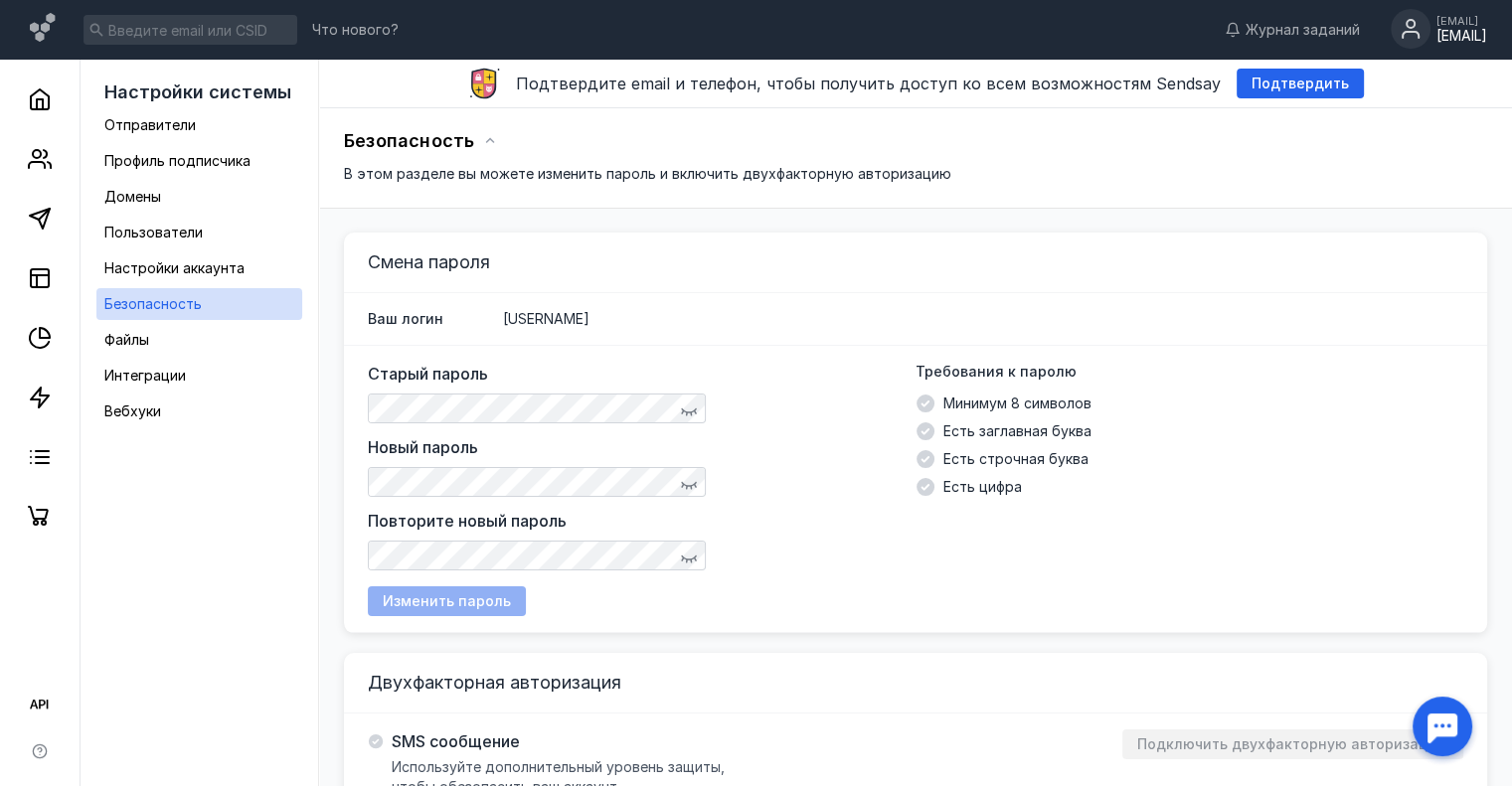 scroll, scrollTop: 99, scrollLeft: 0, axis: vertical 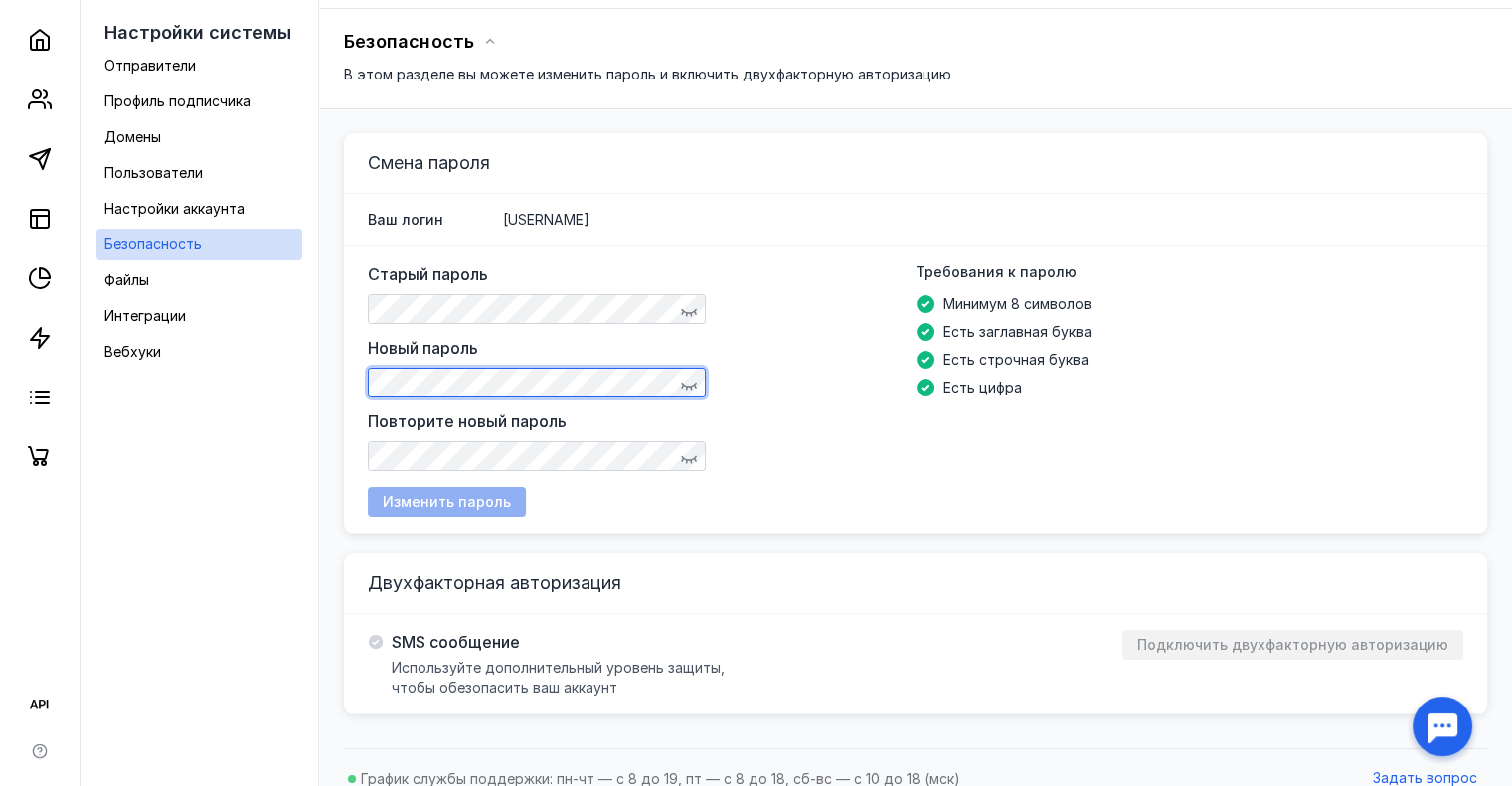 type 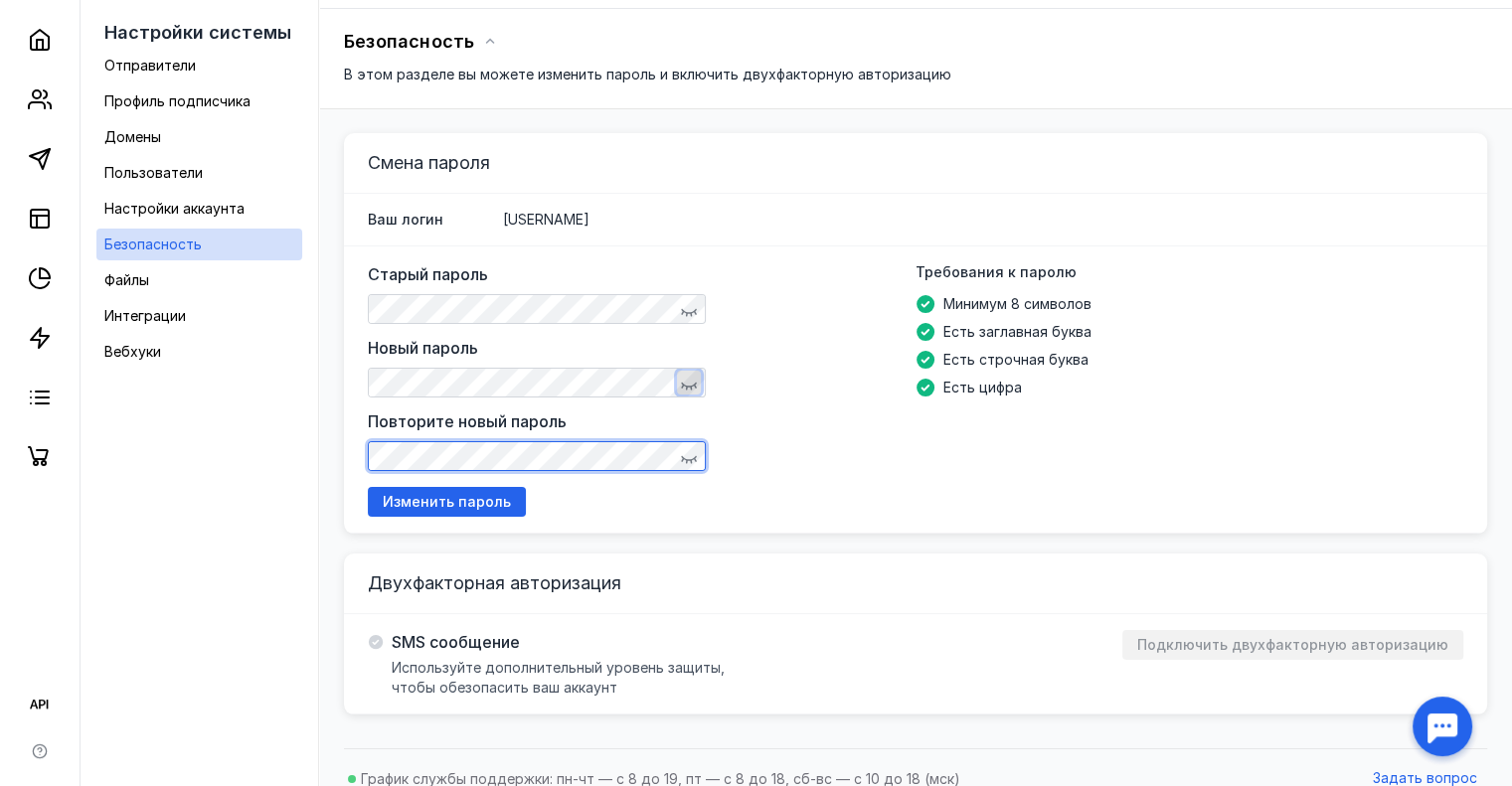 click at bounding box center (689, 383) 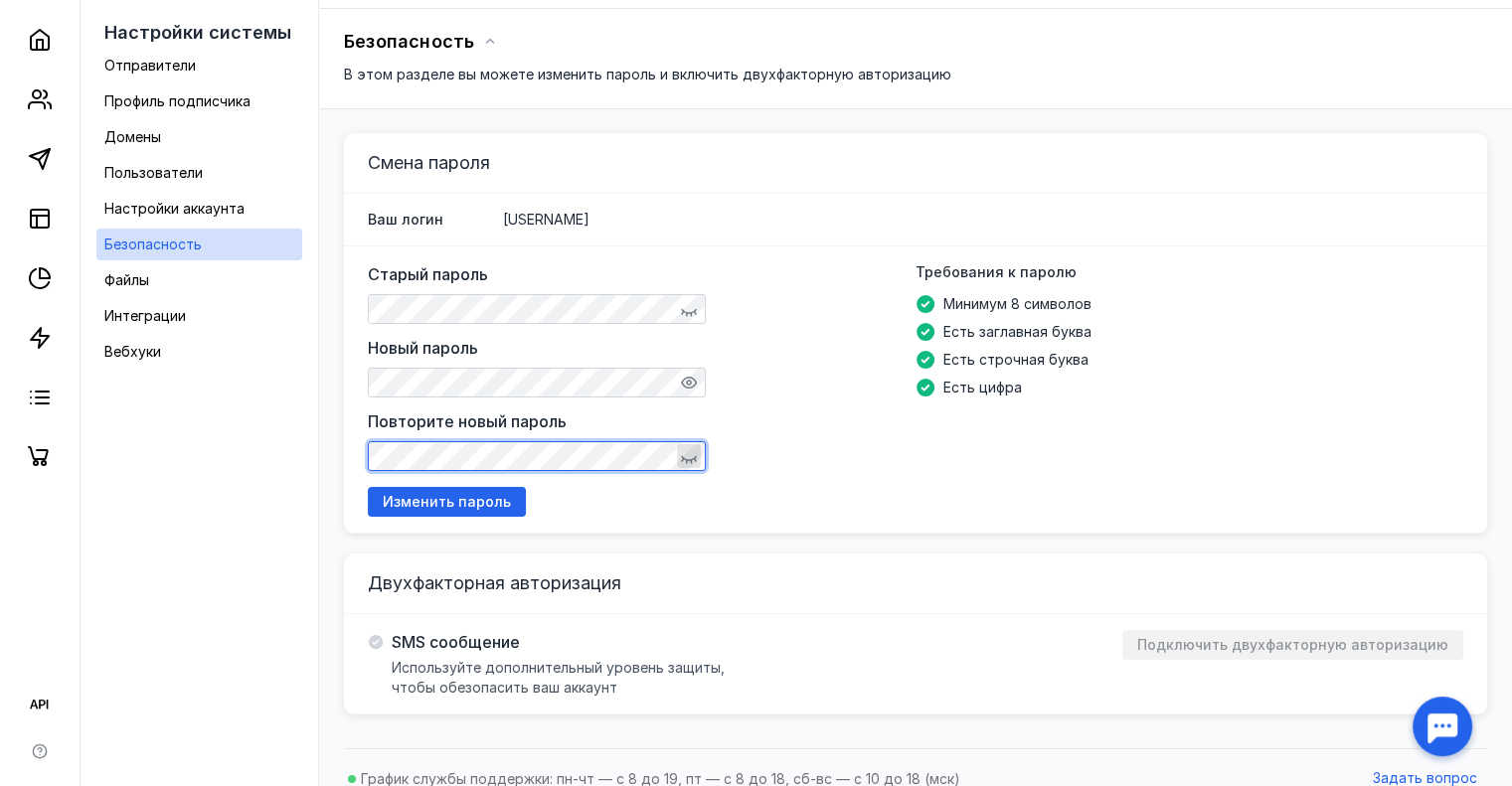 click 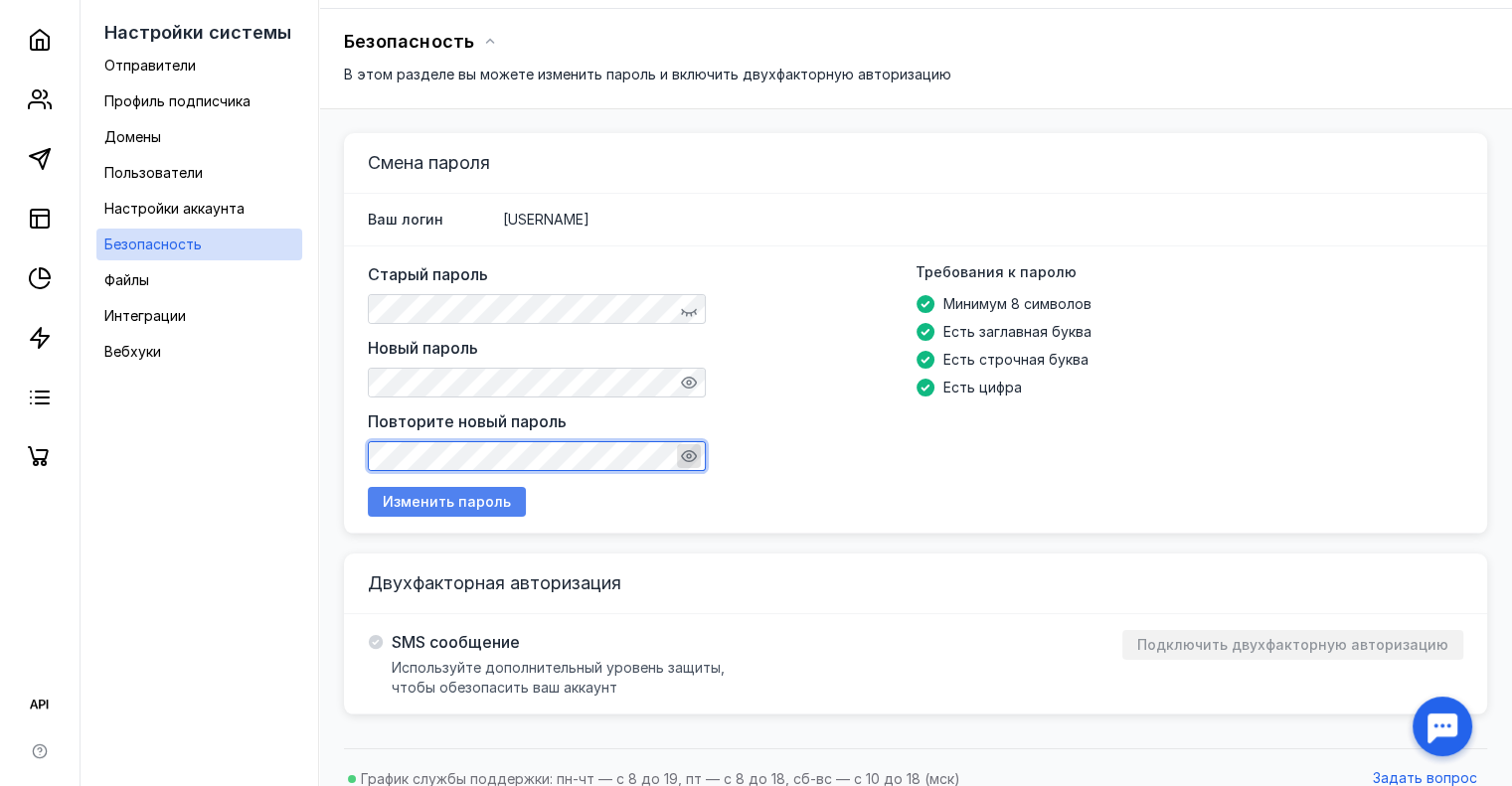 click on "Изменить пароль" at bounding box center [446, 502] 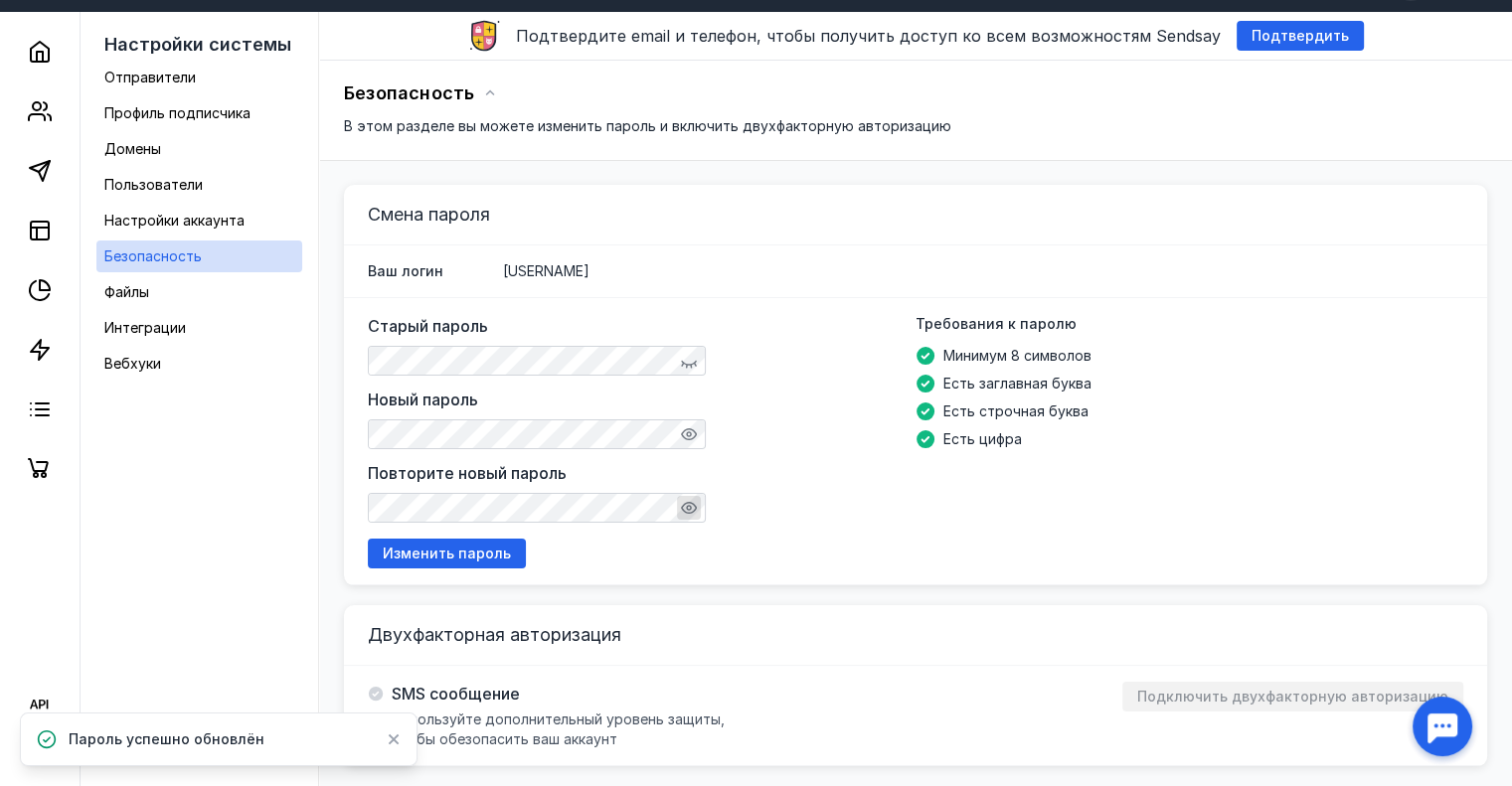 scroll, scrollTop: 0, scrollLeft: 0, axis: both 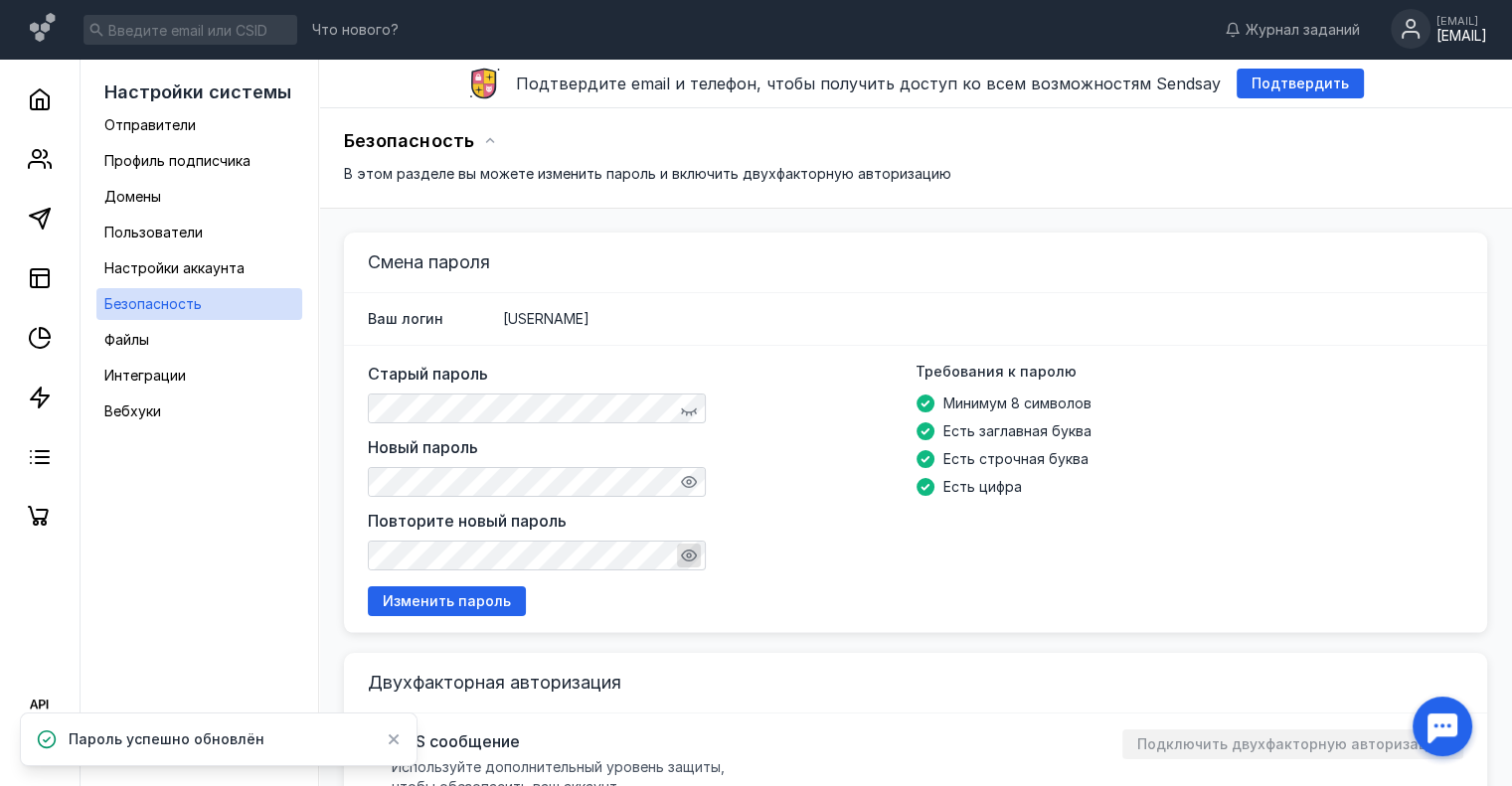 click on "[EMAIL]" at bounding box center (1461, 36) 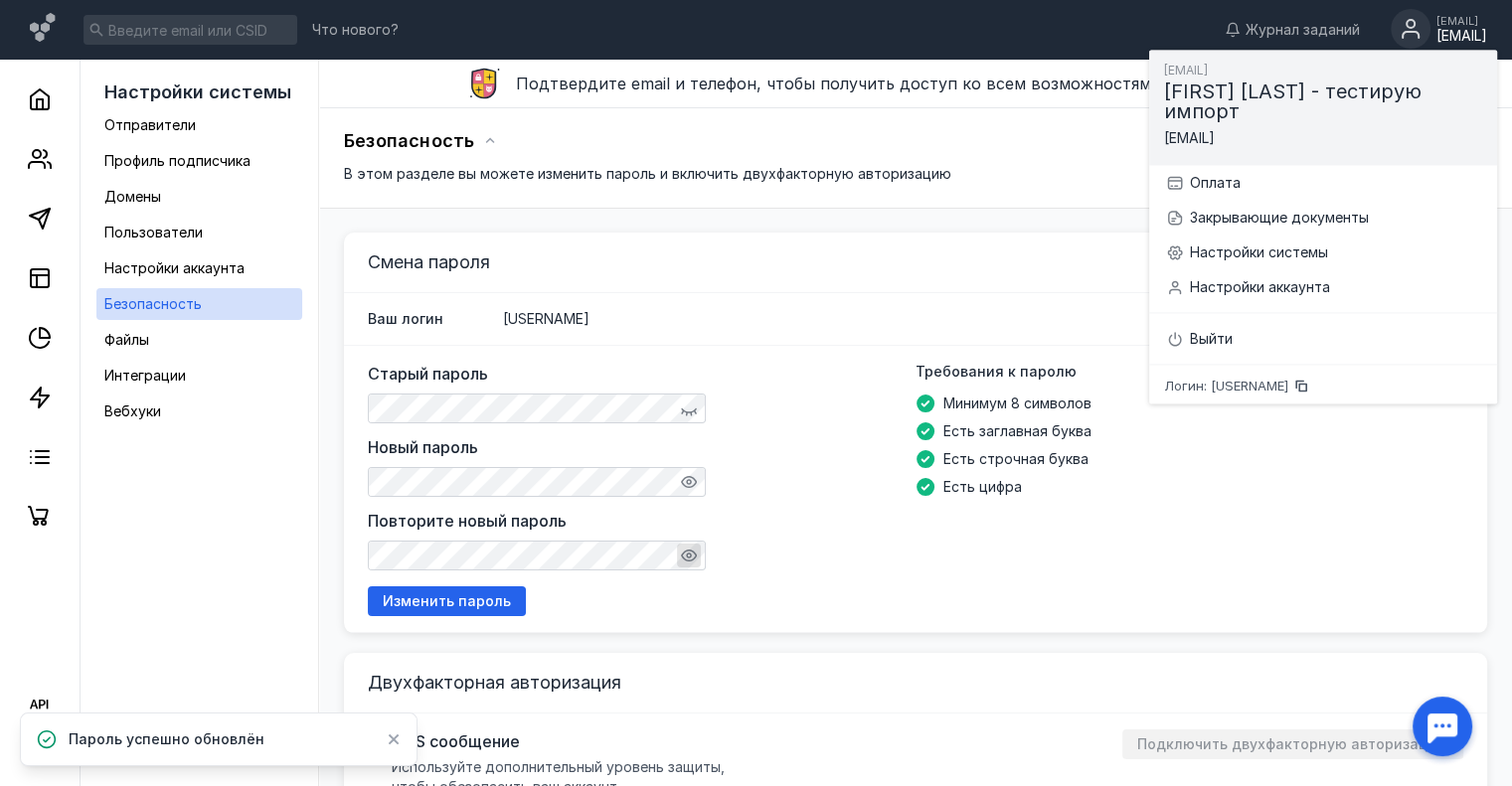 click on "Логин: [USERNAME]" at bounding box center [1323, 386] 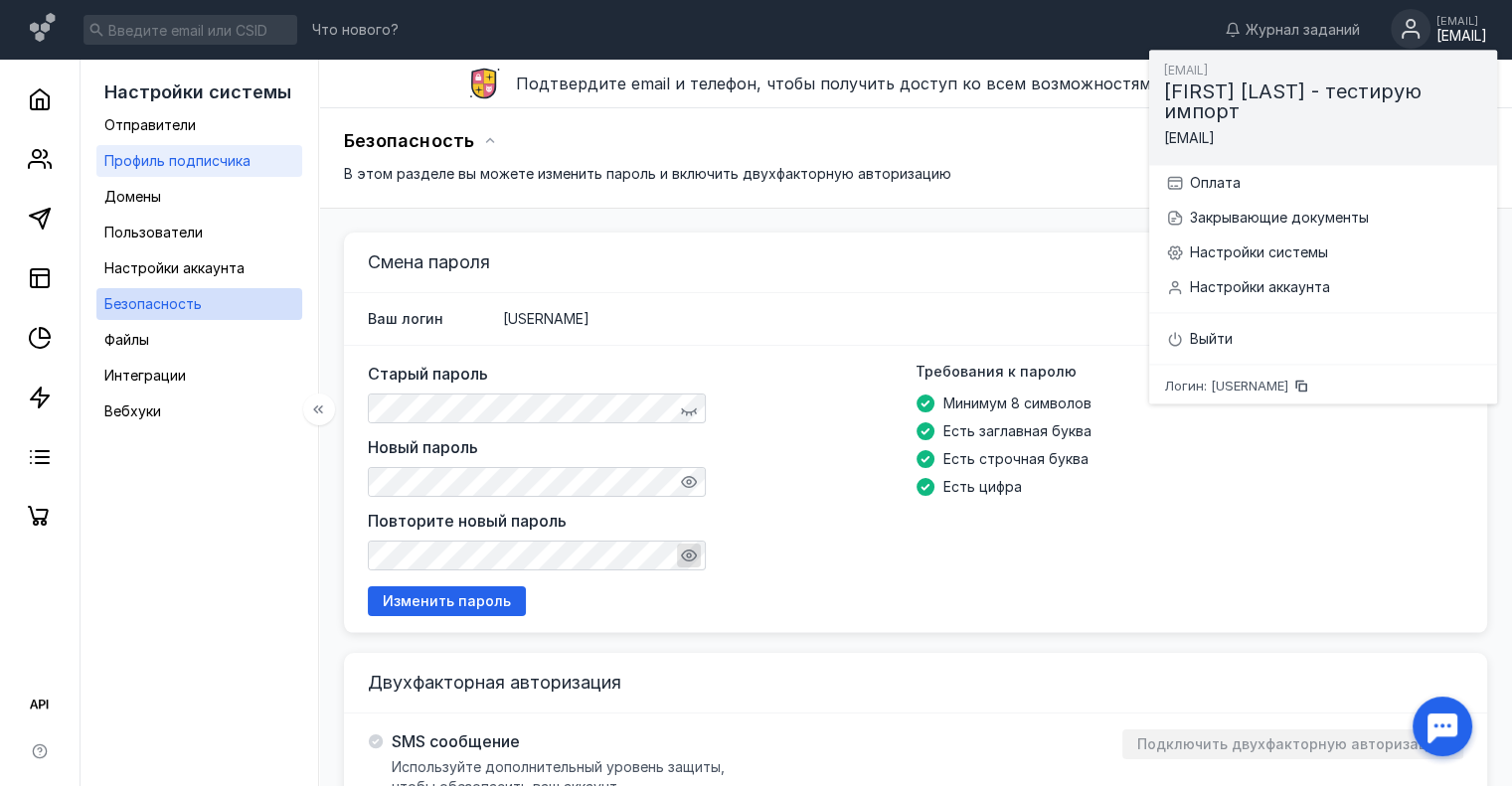 click on "Профиль подписчика" at bounding box center (177, 160) 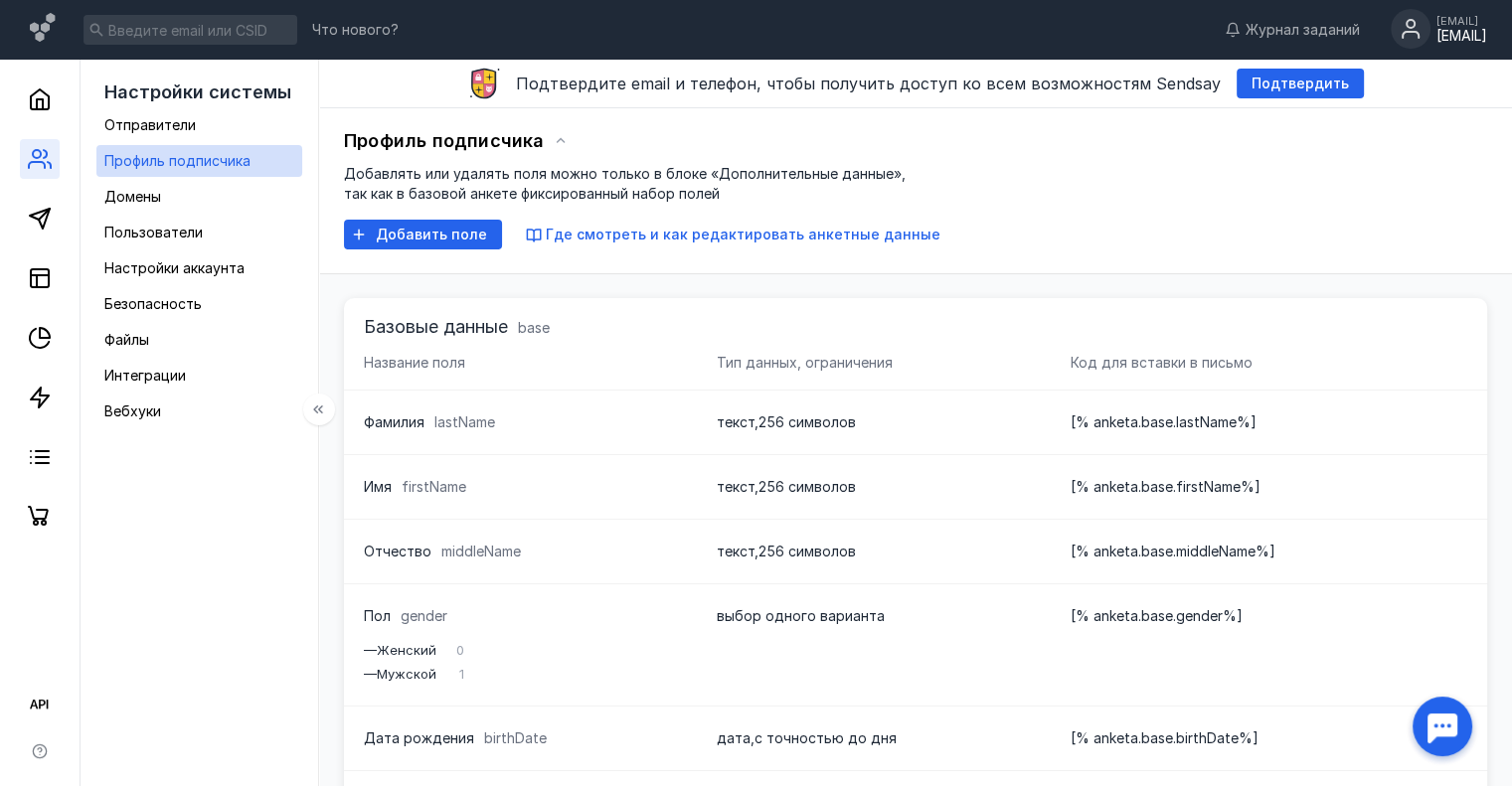 click at bounding box center (40, 298) 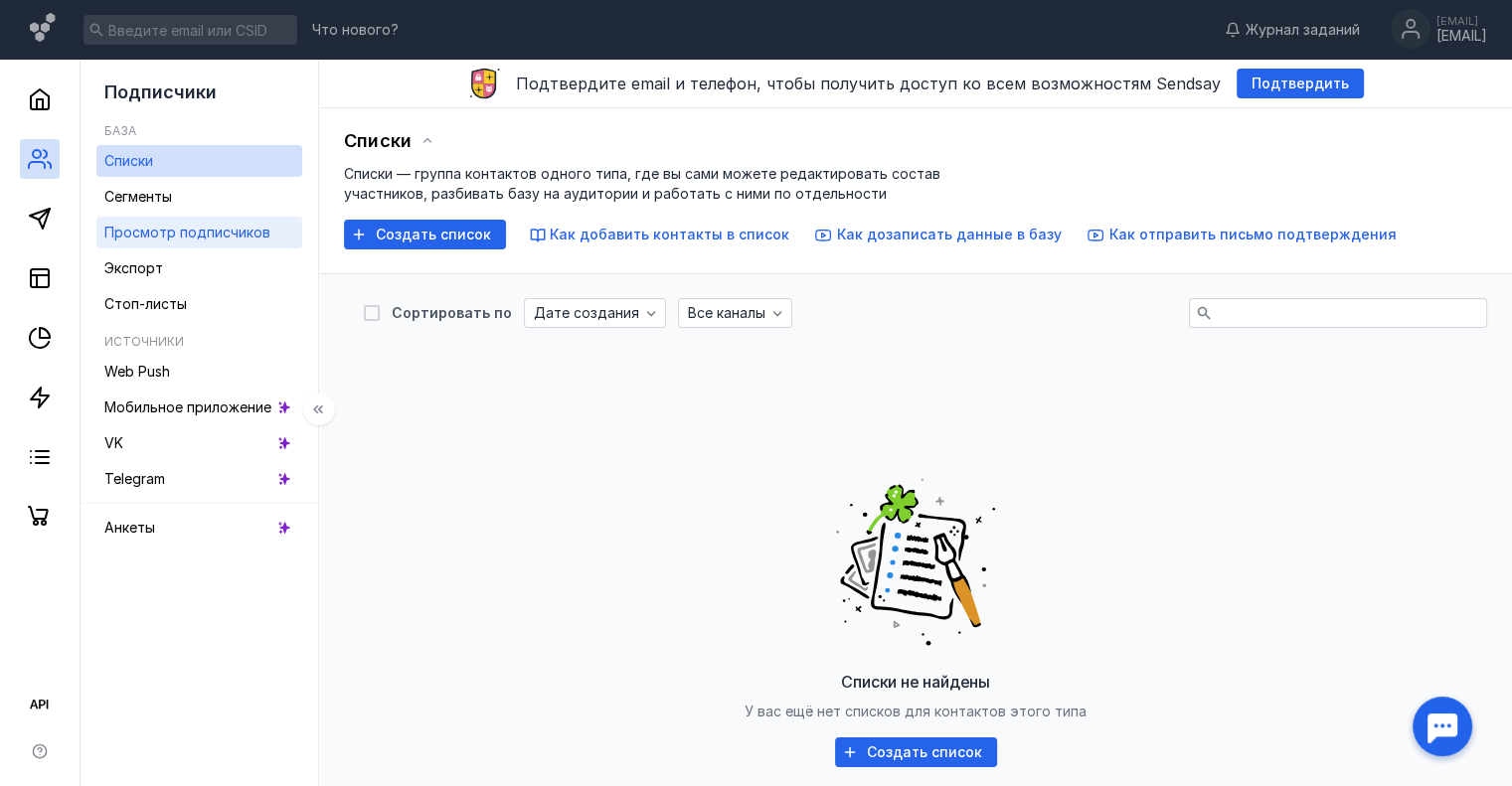 click on "Просмотр подписчиков" at bounding box center [187, 233] 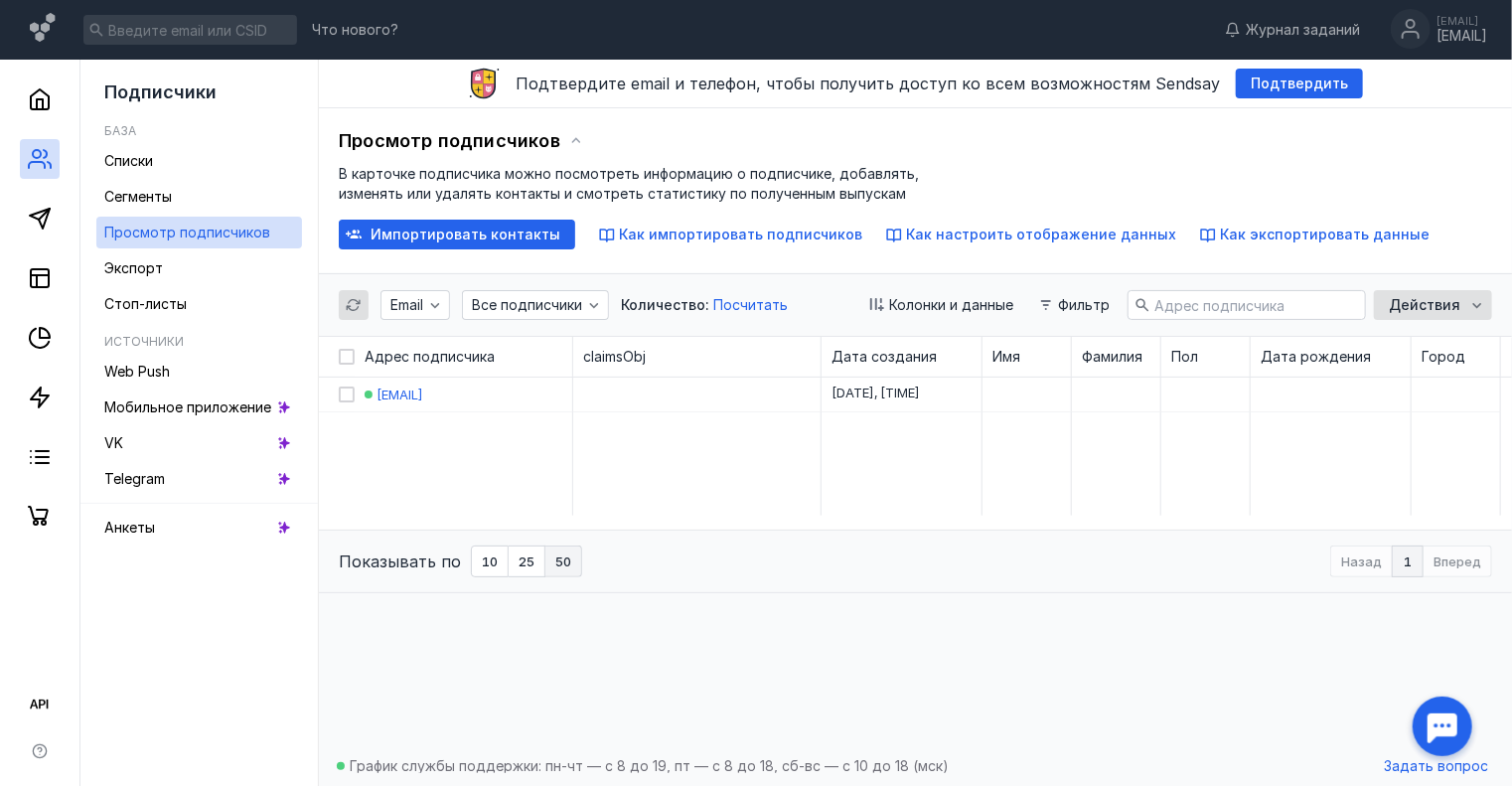 click on "Просмотр подписчиков В карточке подписчика можно посмотреть информацию о подписчике, добавлять, изменять или удалять контакты и смотреть статистику по полученным выпускам Импортировать контакты   Как импортировать подписчиков   Как настроить отображение данных   Как экспортировать данные" at bounding box center (915, 191) 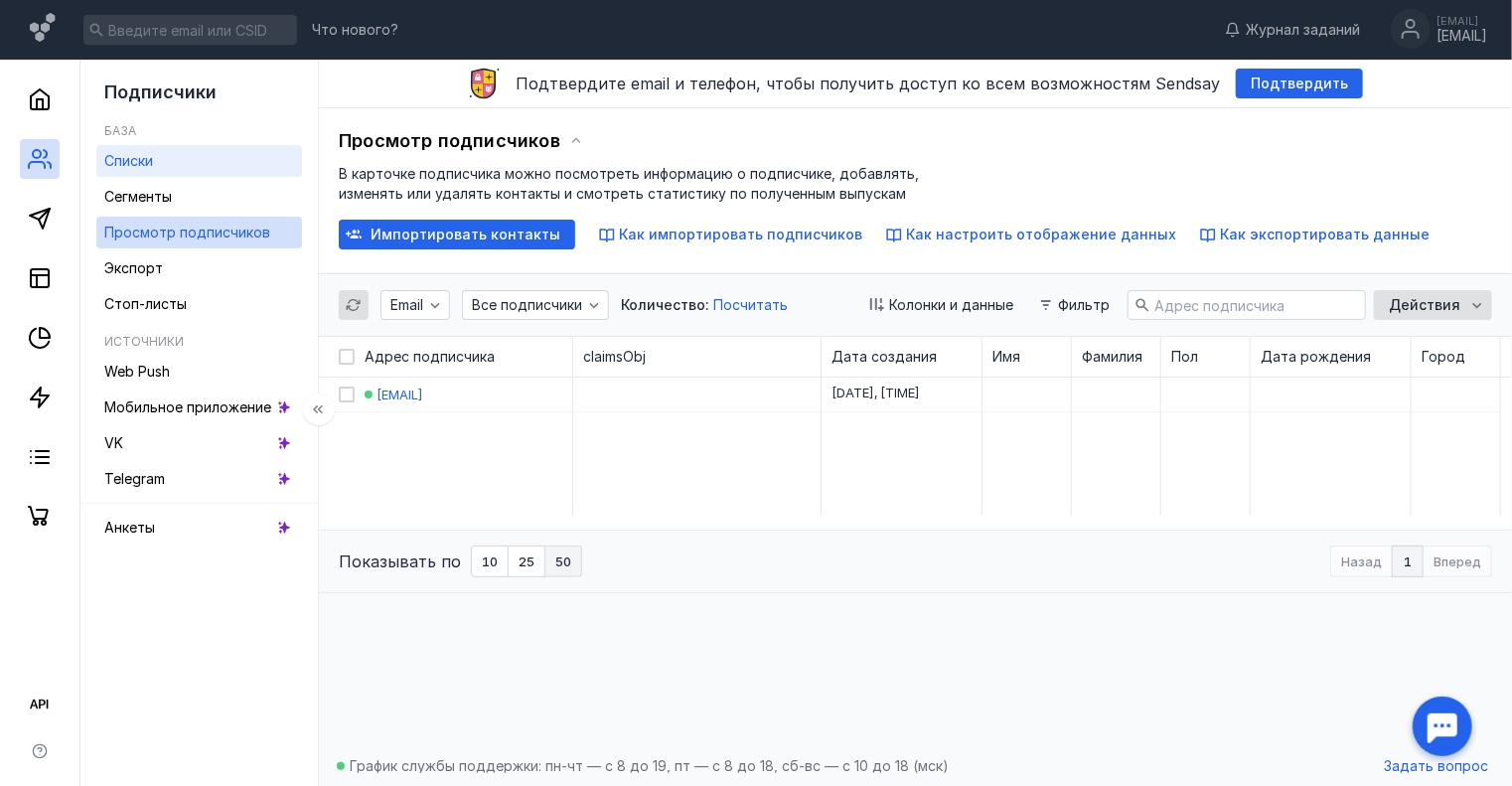 click on "Списки" at bounding box center [199, 161] 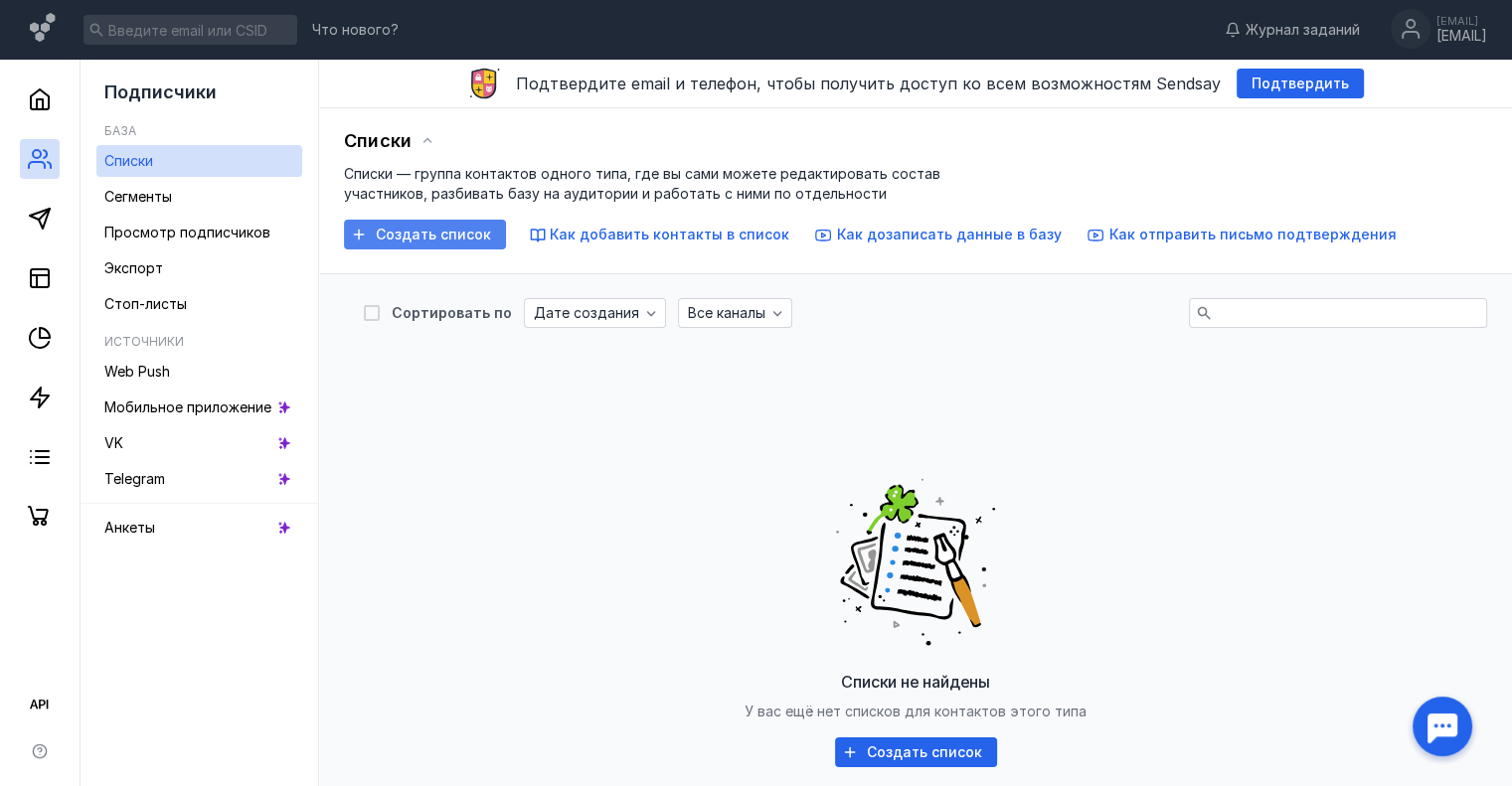 click on "Создать список" at bounding box center (433, 235) 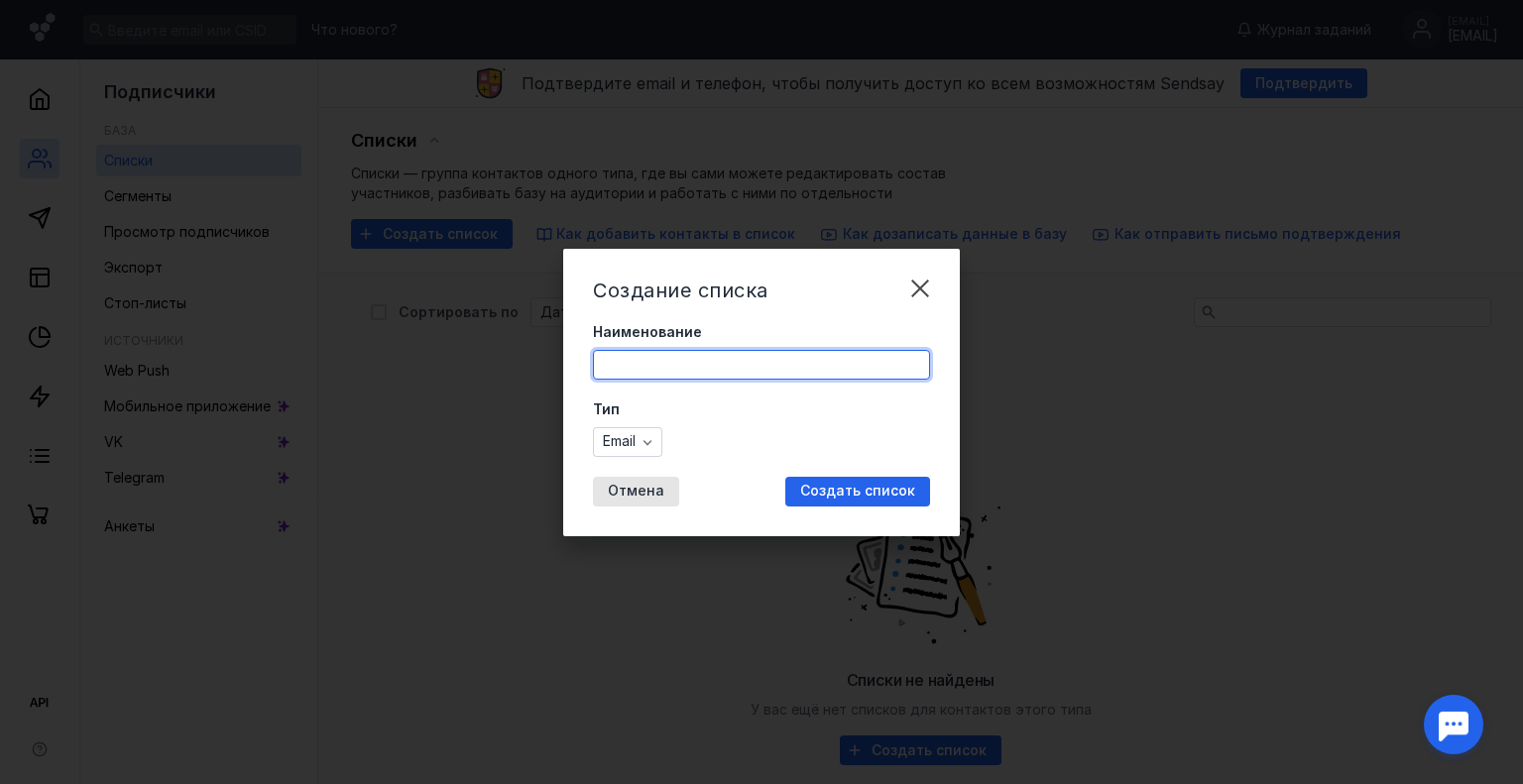 click on "Наименование" at bounding box center [762, 365] 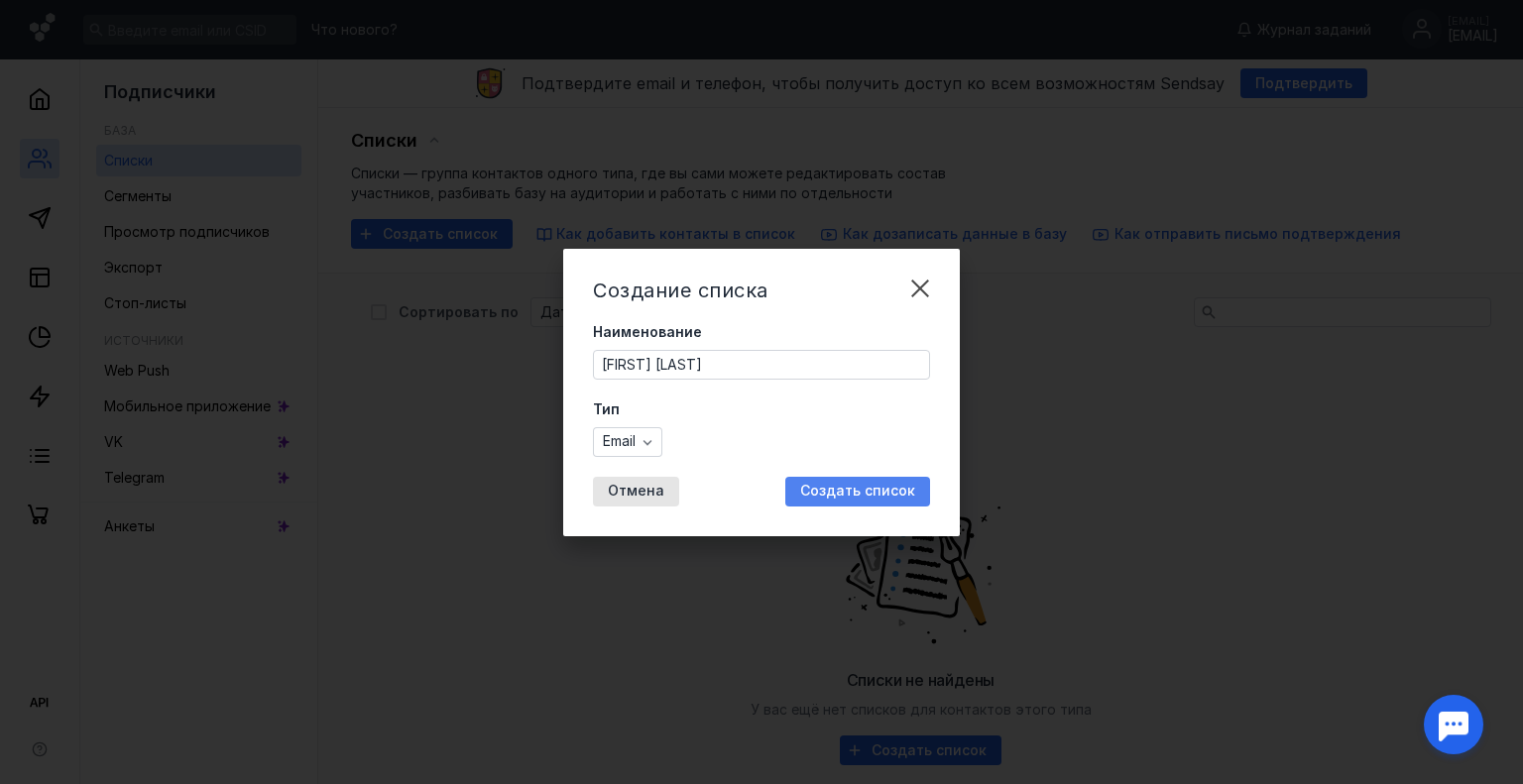 click on "Создать список" at bounding box center [858, 491] 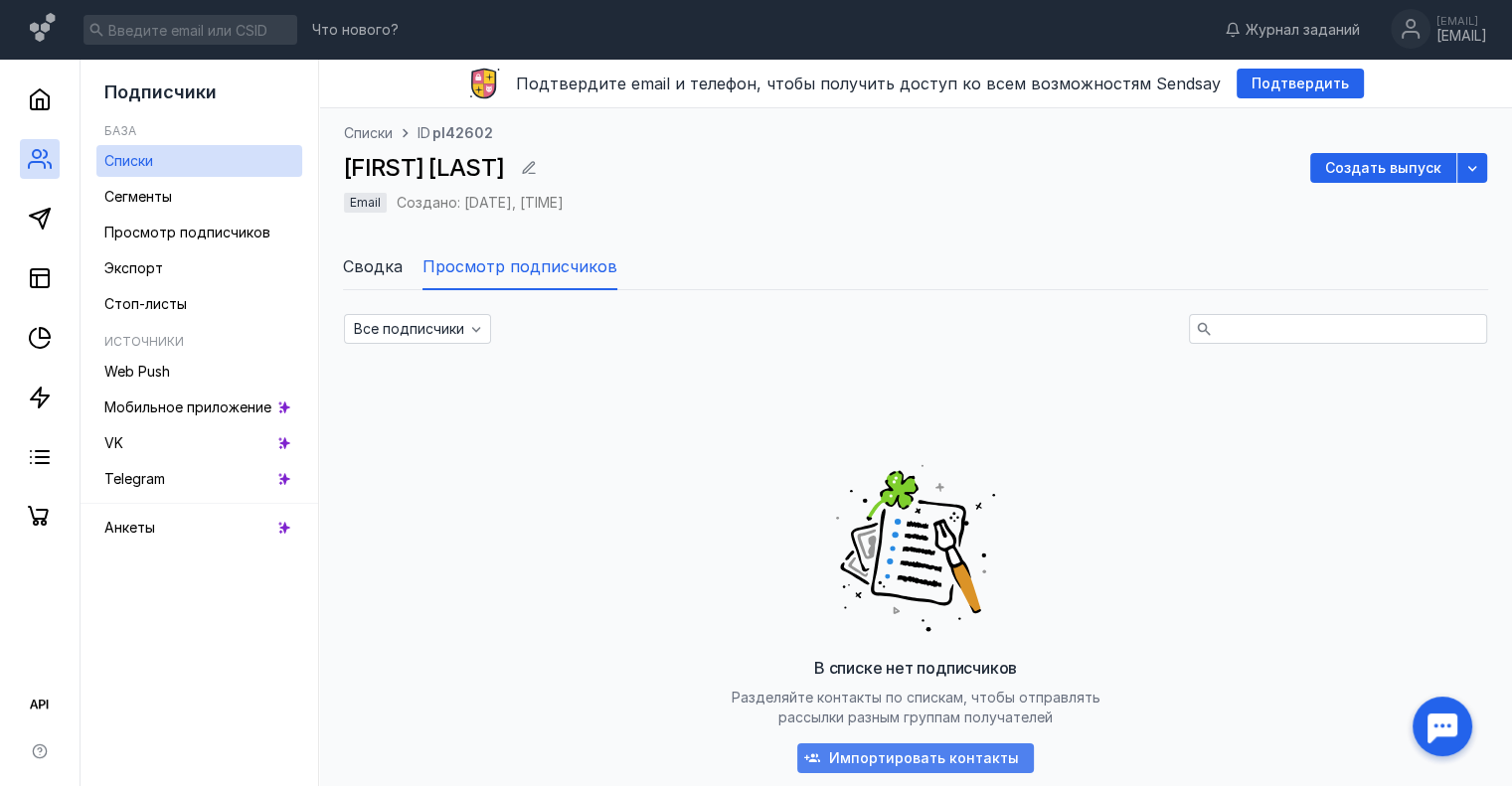 click on "Импортировать контакты" at bounding box center [924, 758] 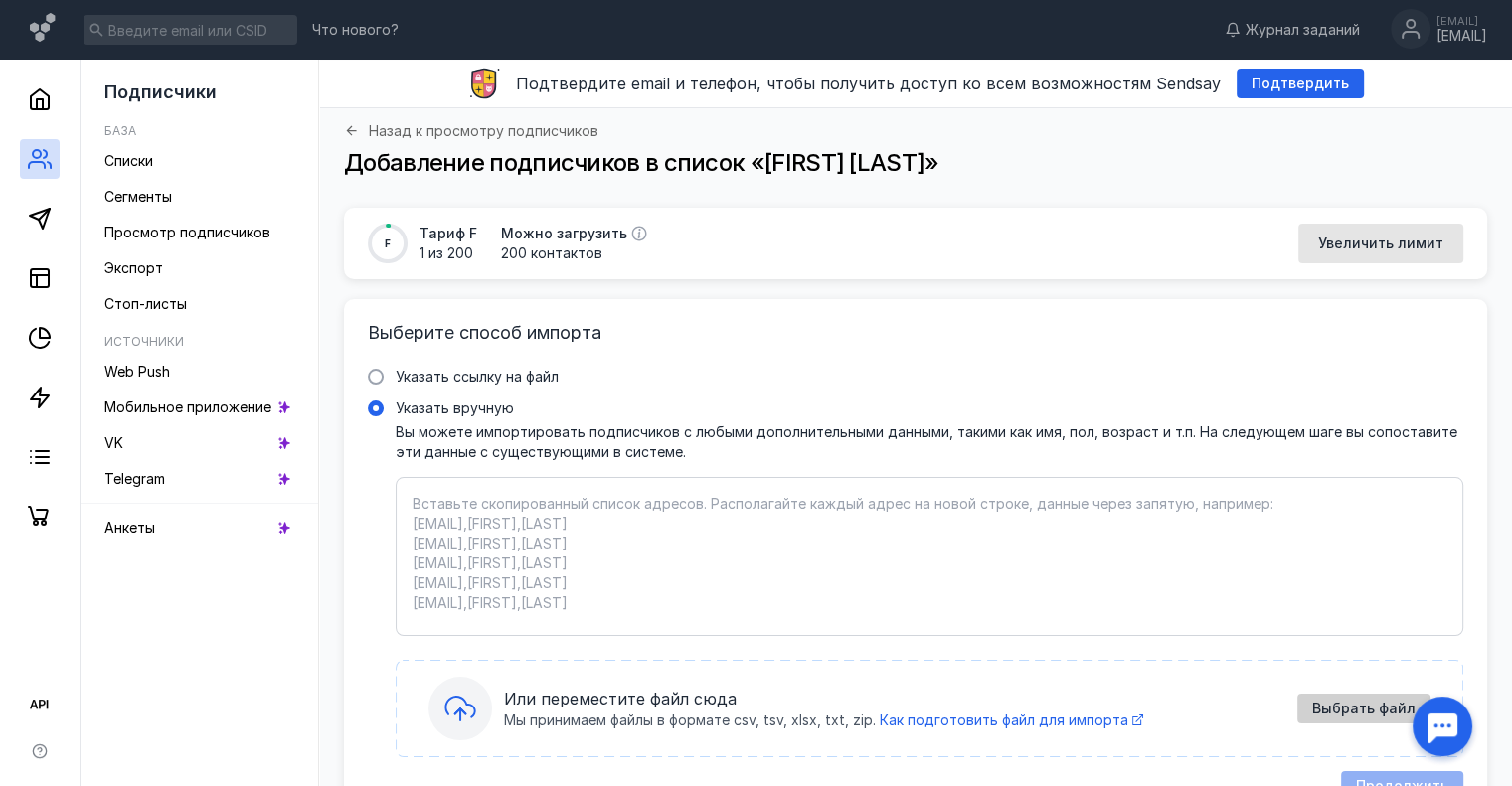 click on "Выбрать файл" at bounding box center (1364, 708) 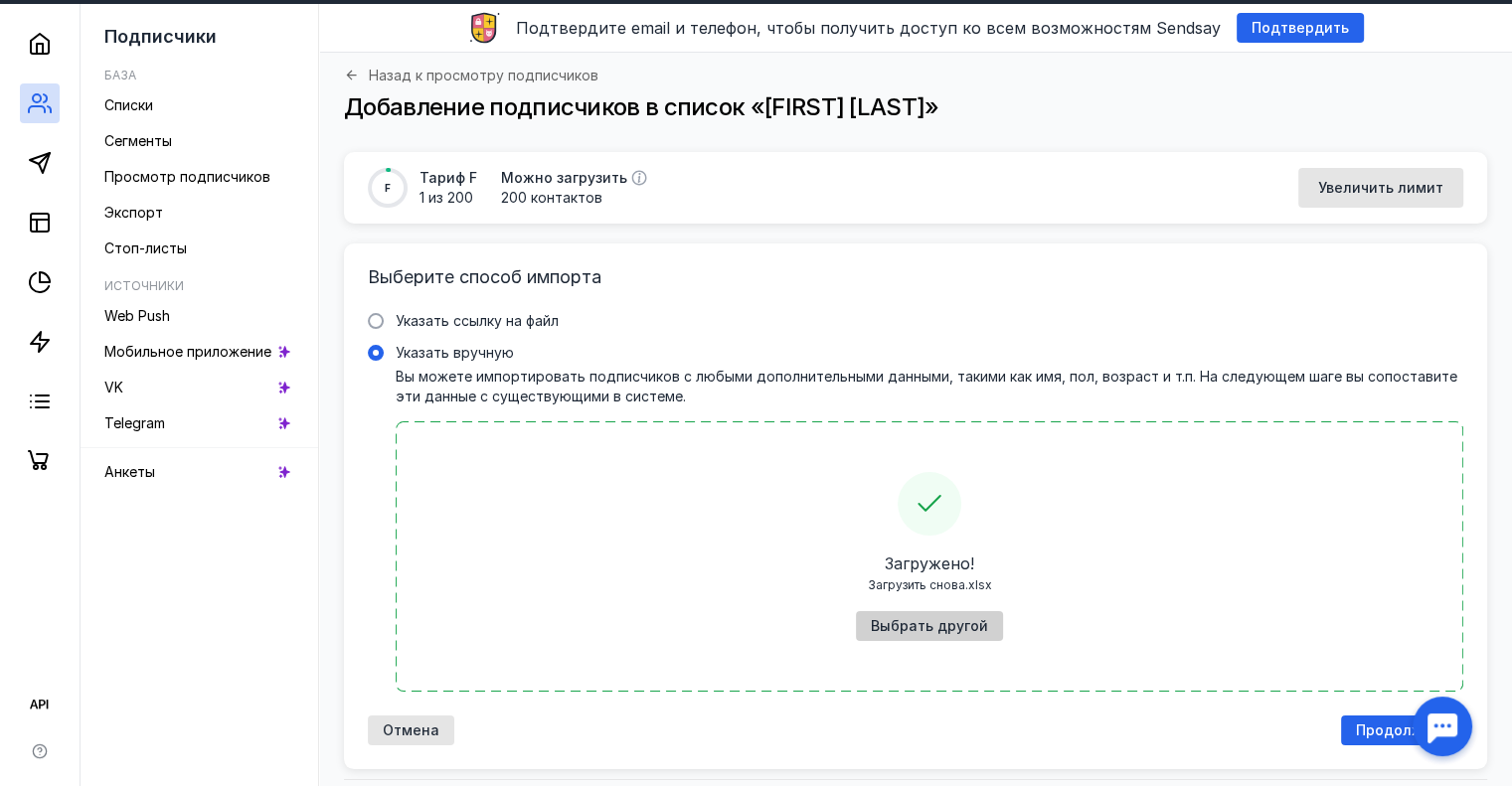scroll, scrollTop: 107, scrollLeft: 0, axis: vertical 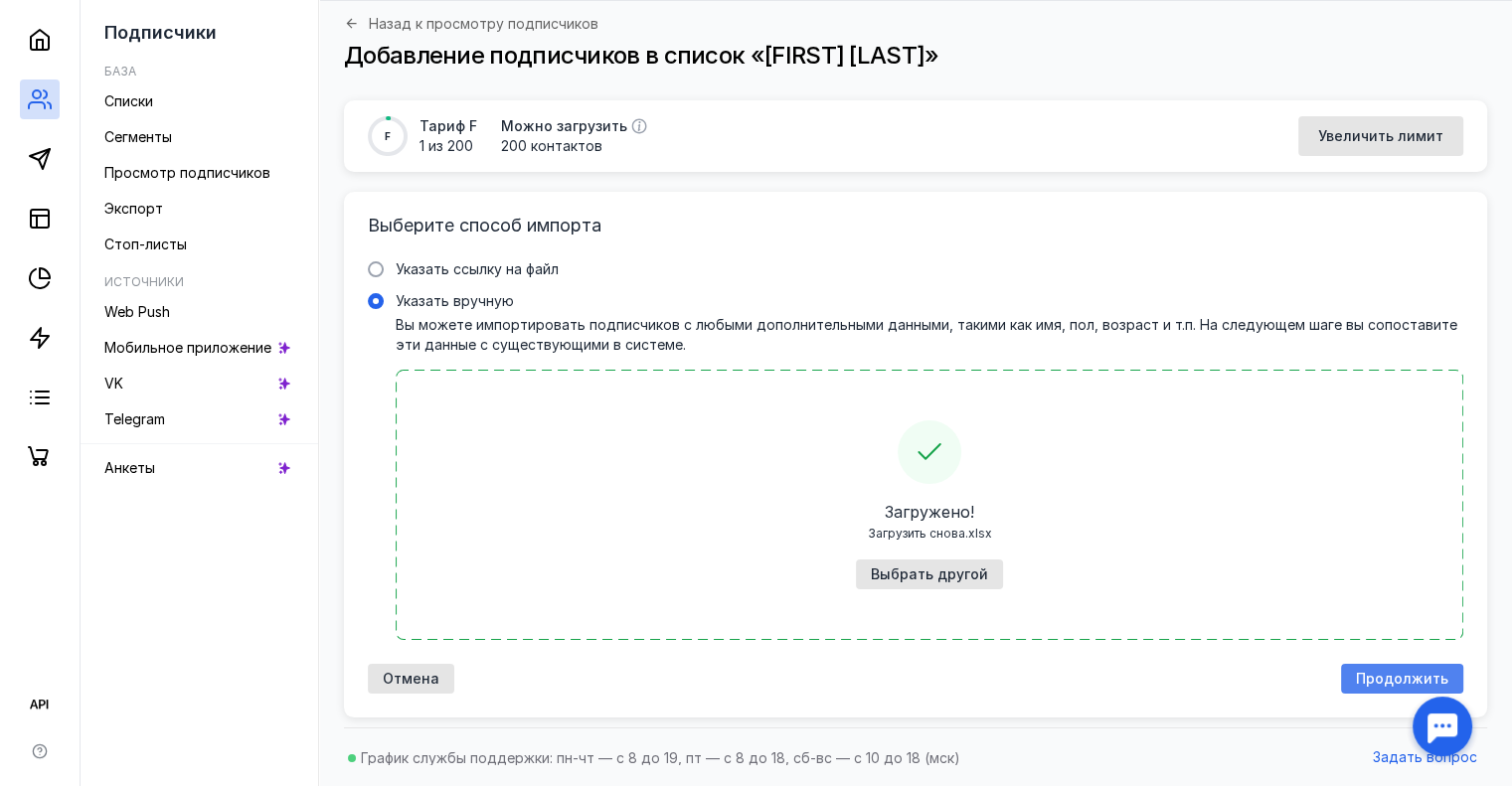click on "Продолжить" at bounding box center [1402, 679] 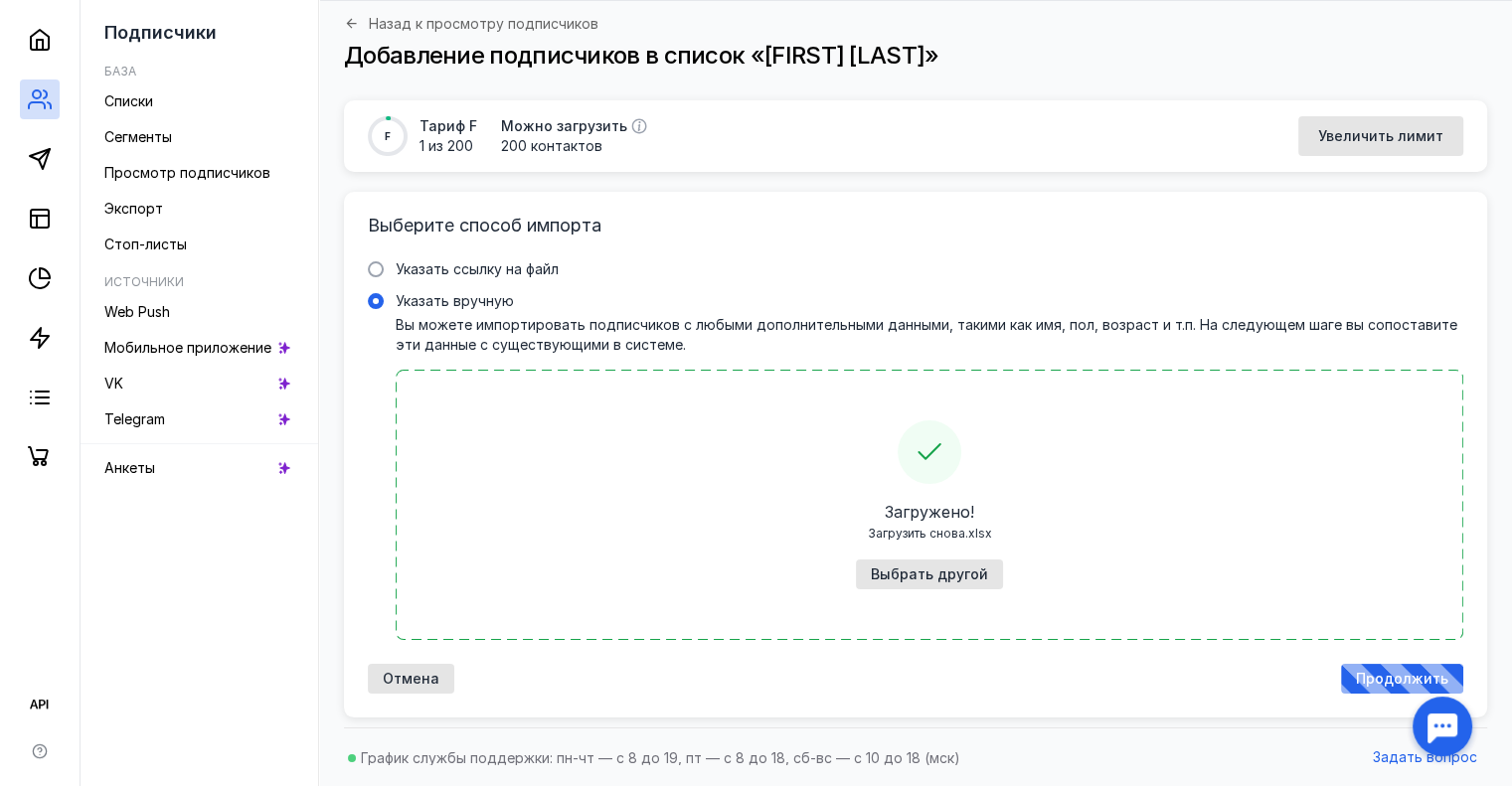 scroll, scrollTop: 0, scrollLeft: 0, axis: both 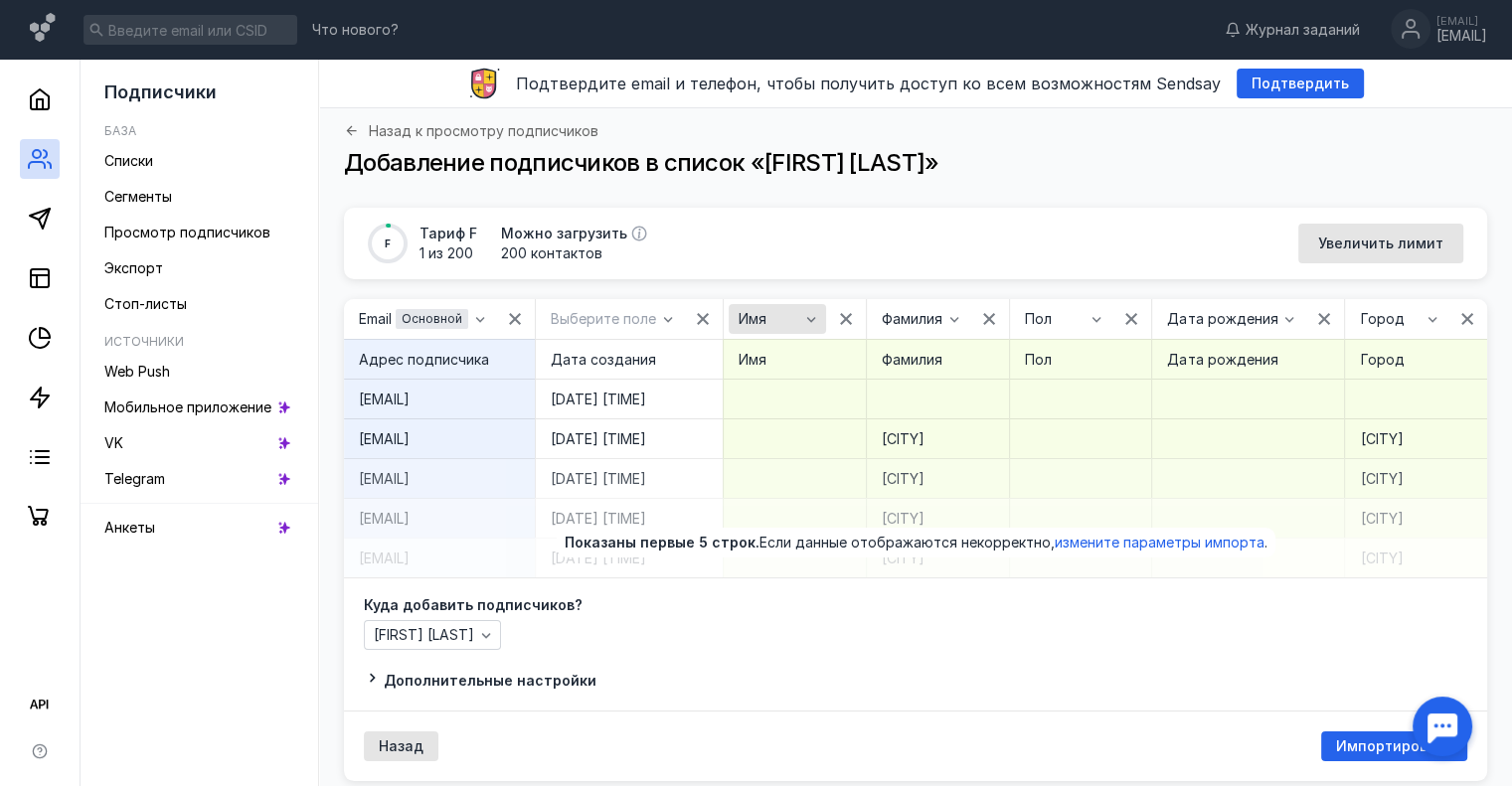 click 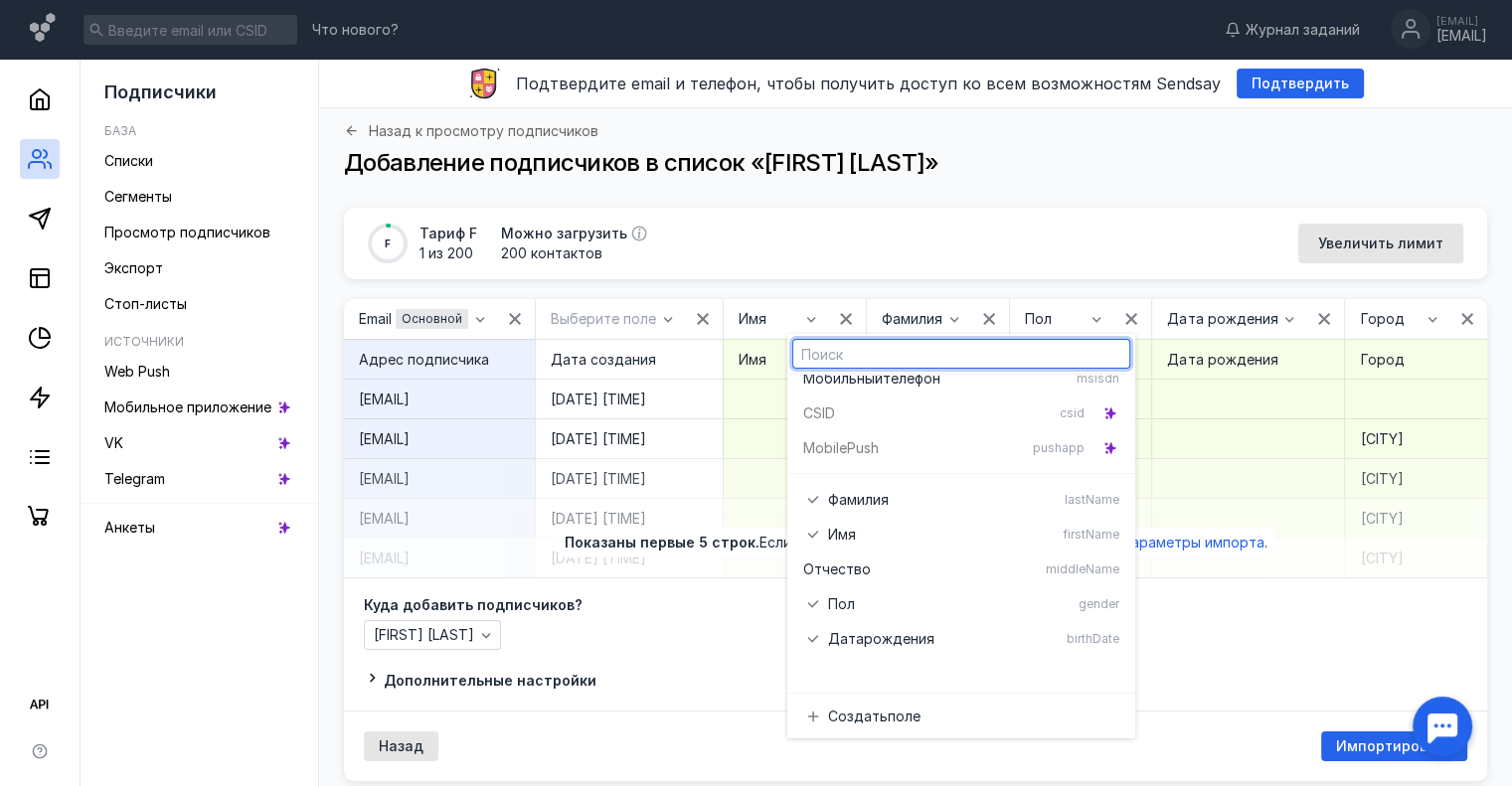 scroll, scrollTop: 0, scrollLeft: 0, axis: both 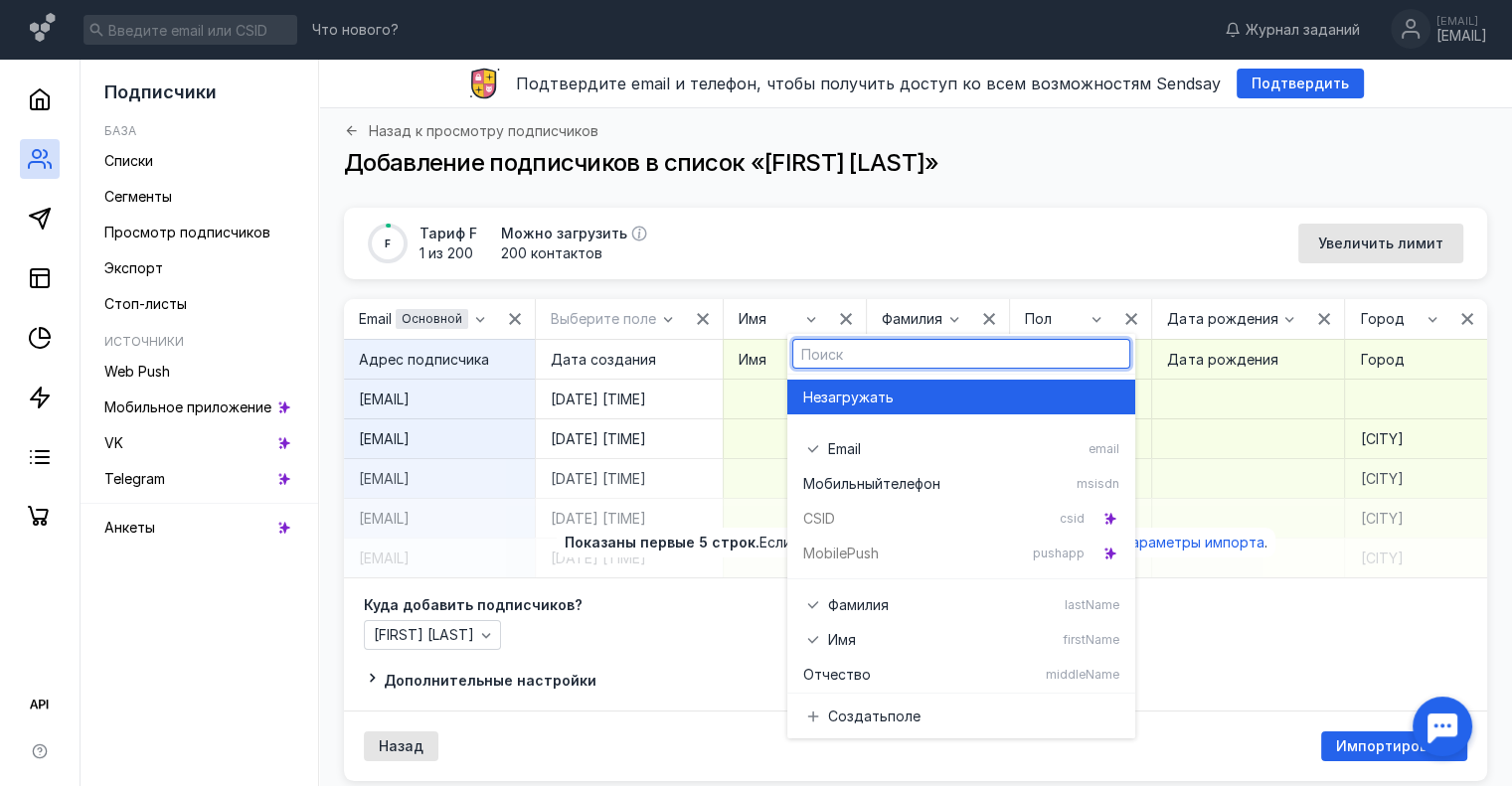 click on "загружать" at bounding box center [857, 397] 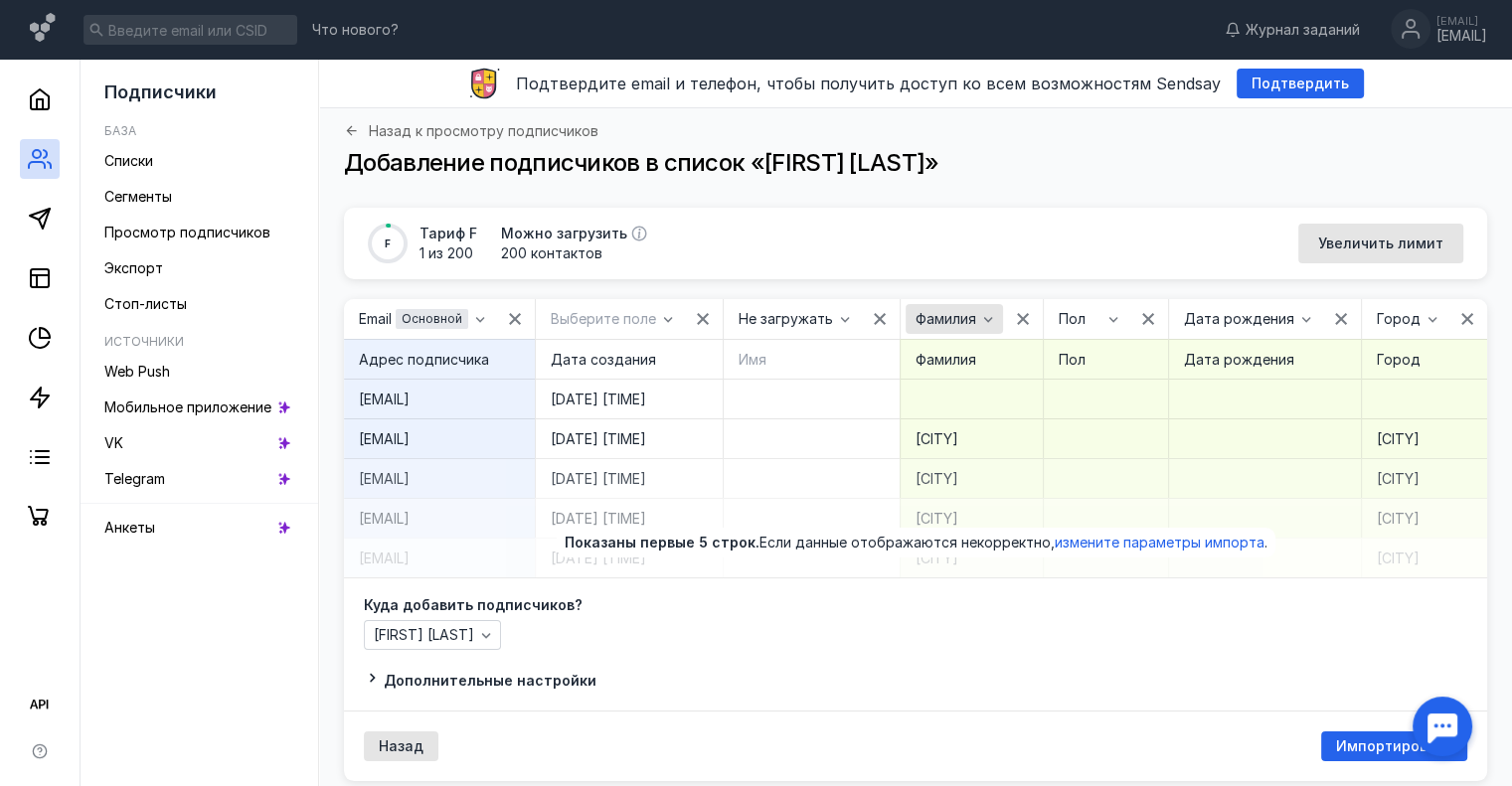 click on "Фамилия" at bounding box center [945, 319] 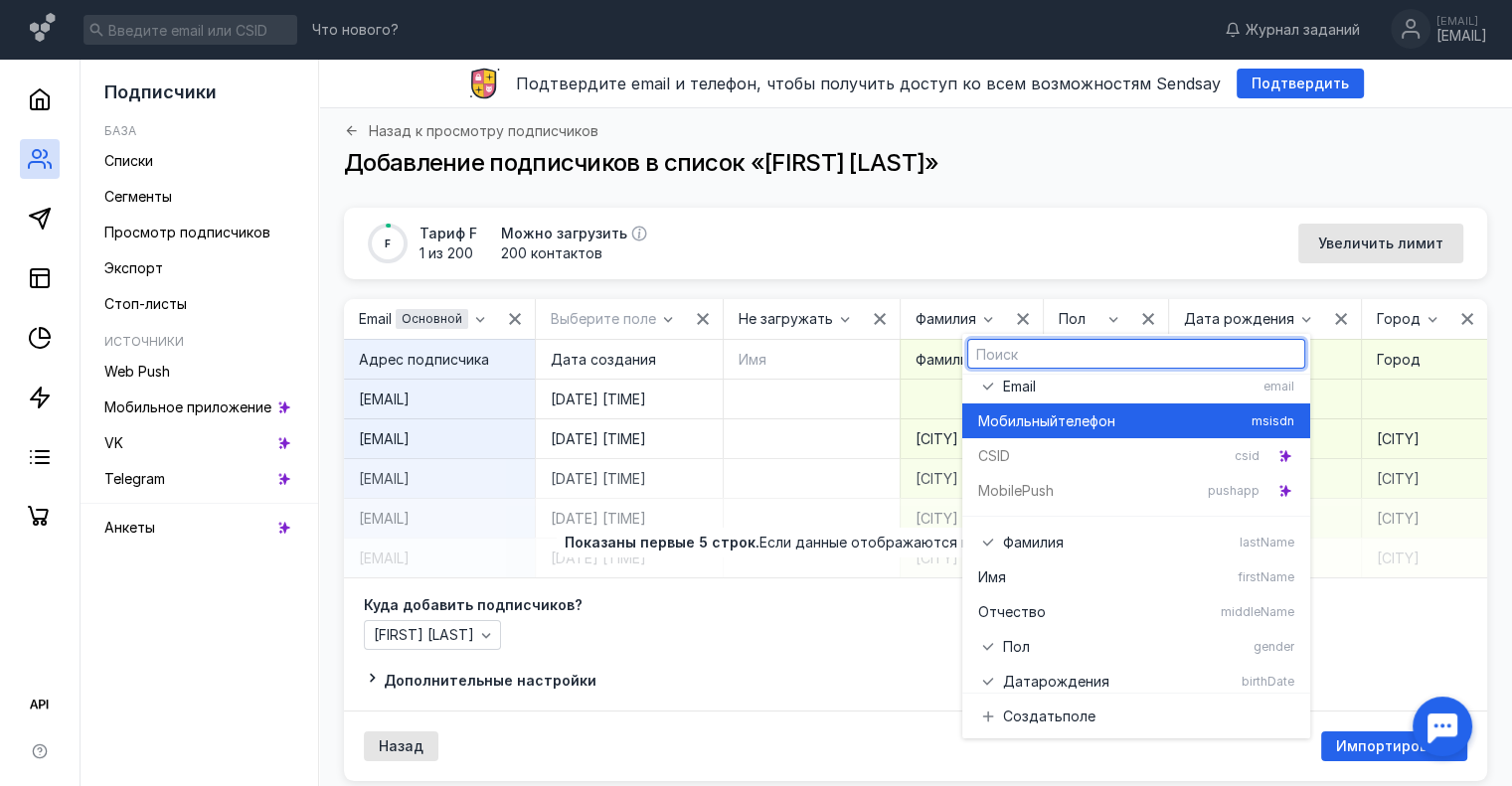 scroll, scrollTop: 0, scrollLeft: 0, axis: both 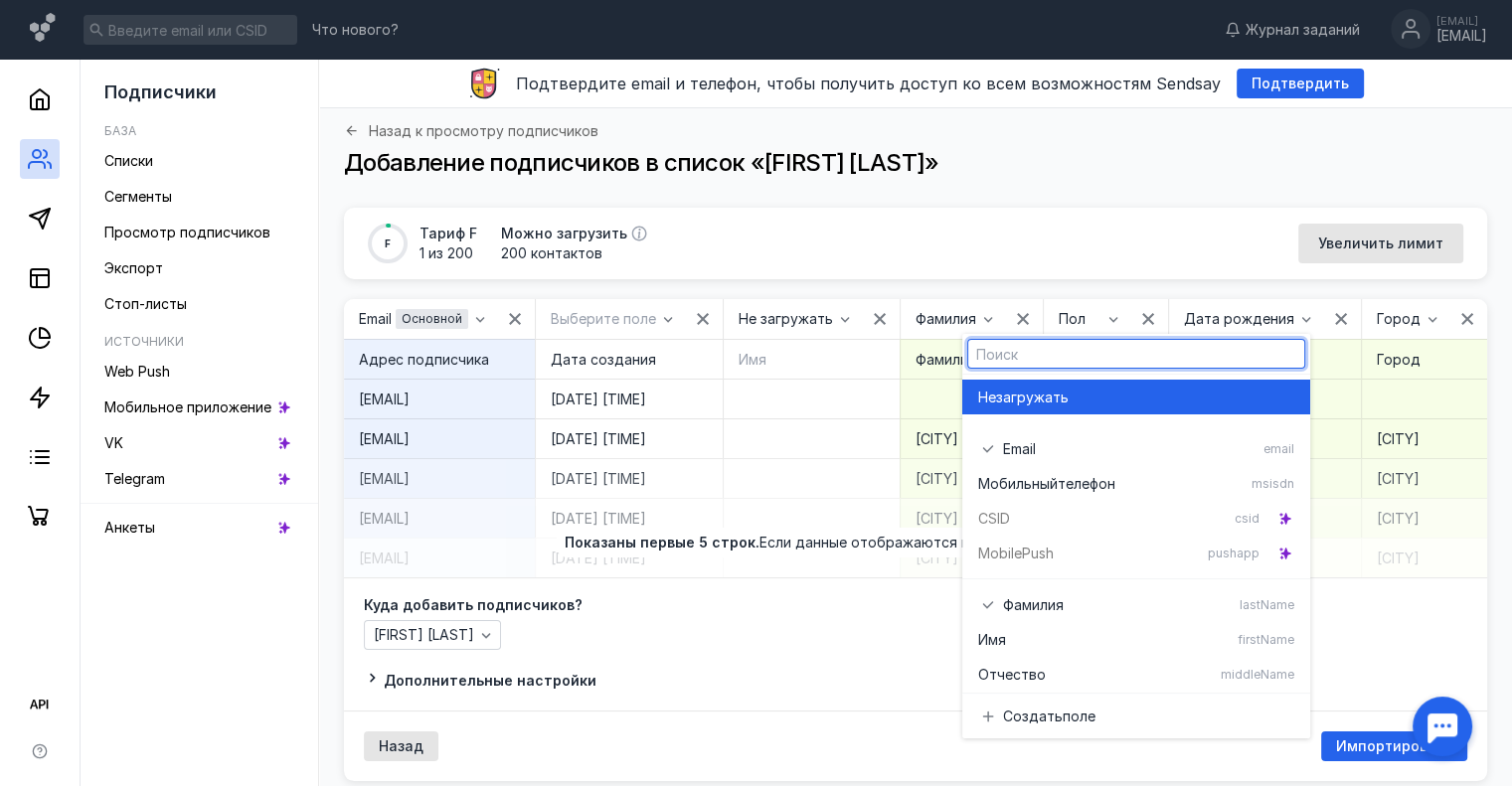 click on "загружать" at bounding box center (1032, 397) 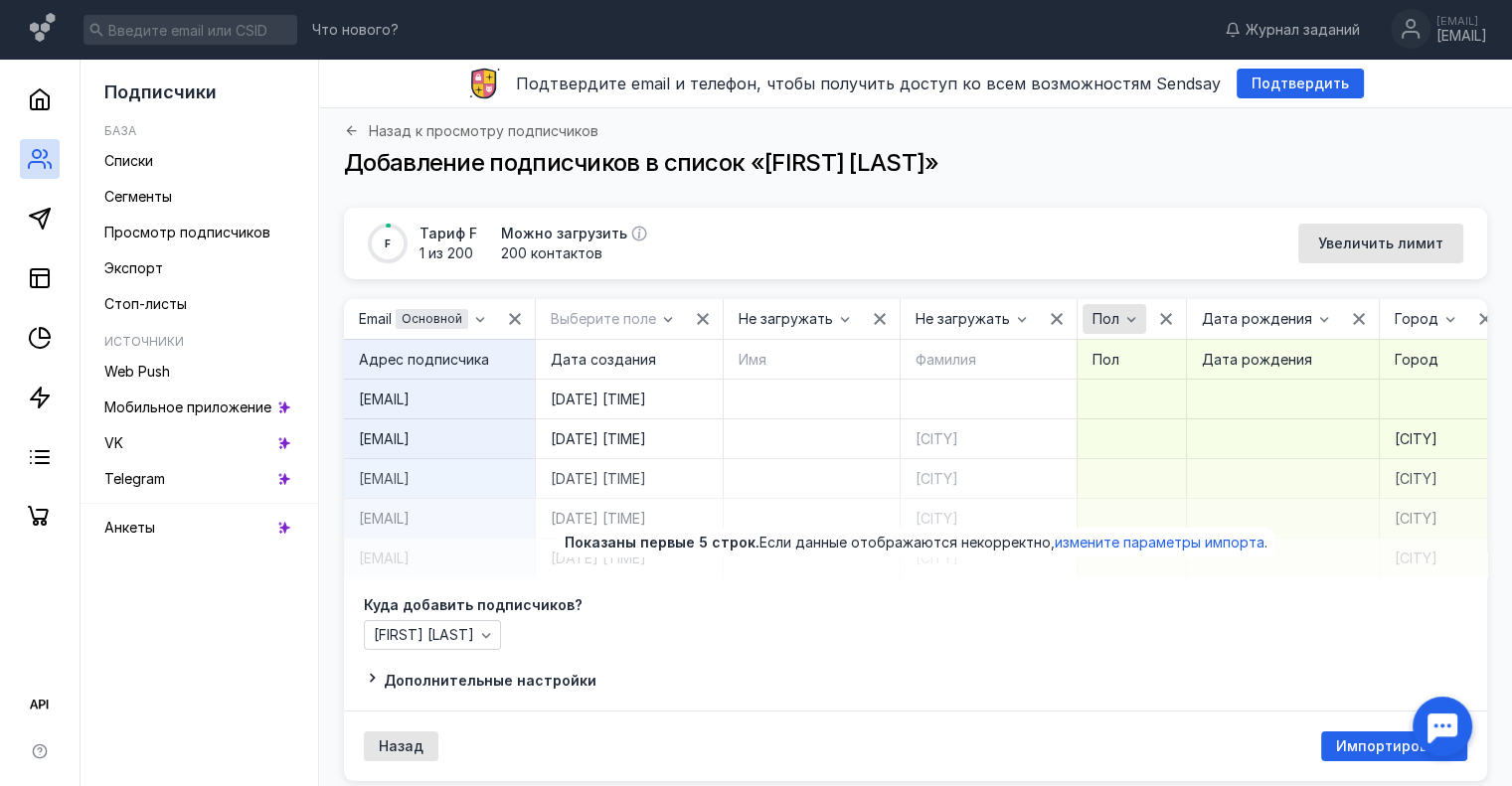 click on "Пол" at bounding box center [1105, 319] 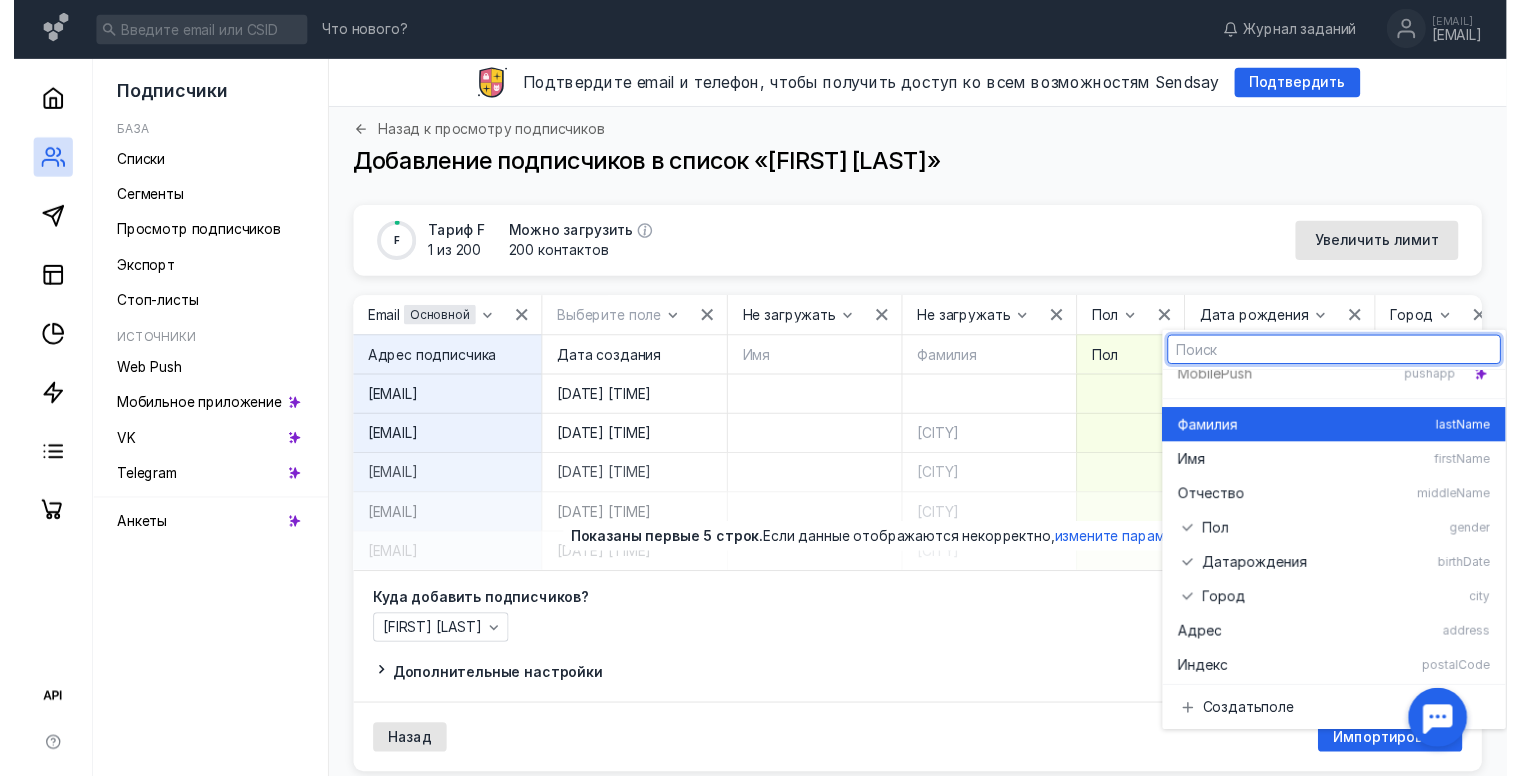 scroll, scrollTop: 0, scrollLeft: 0, axis: both 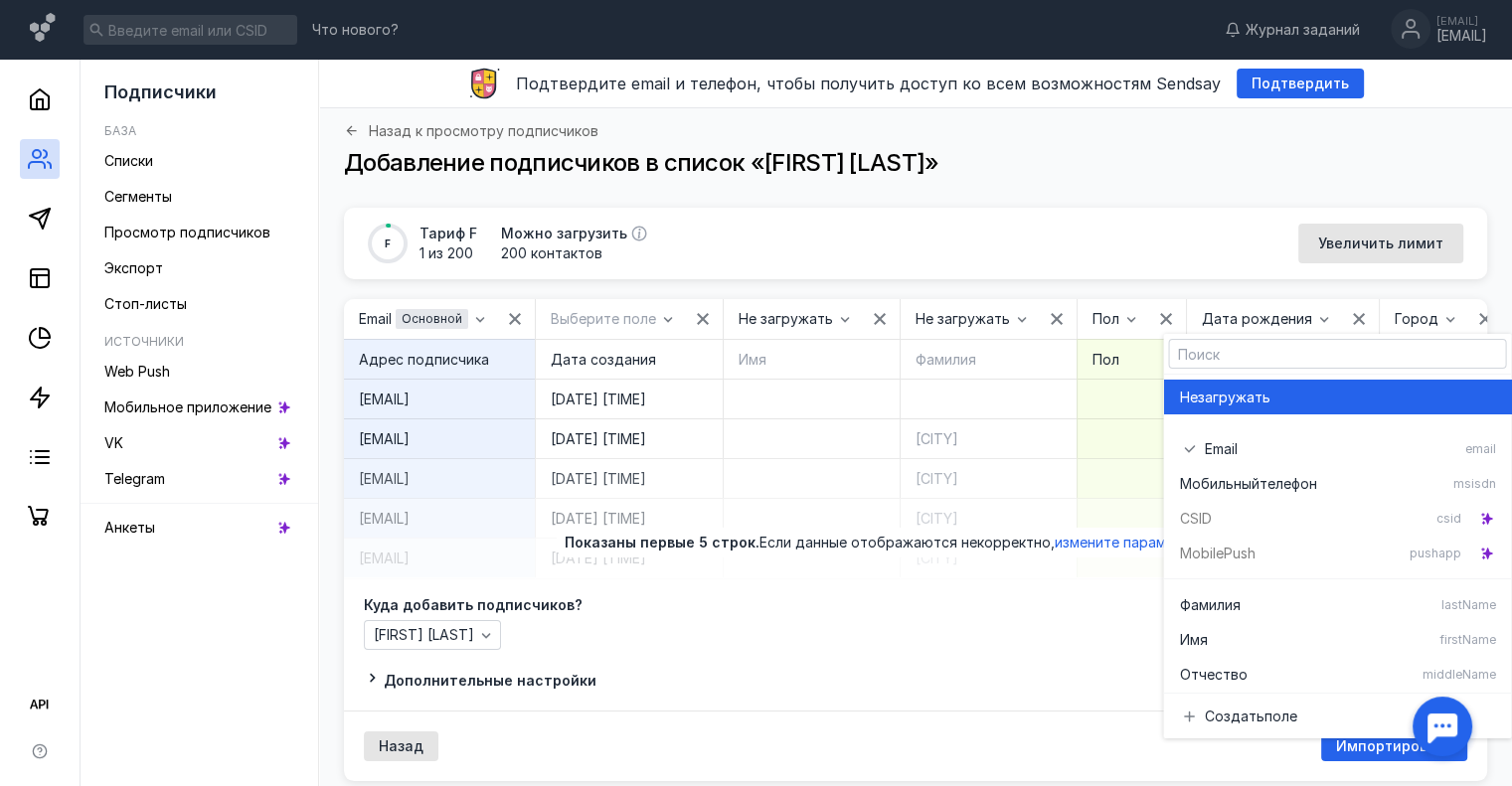 click on "загружать" at bounding box center (1233, 397) 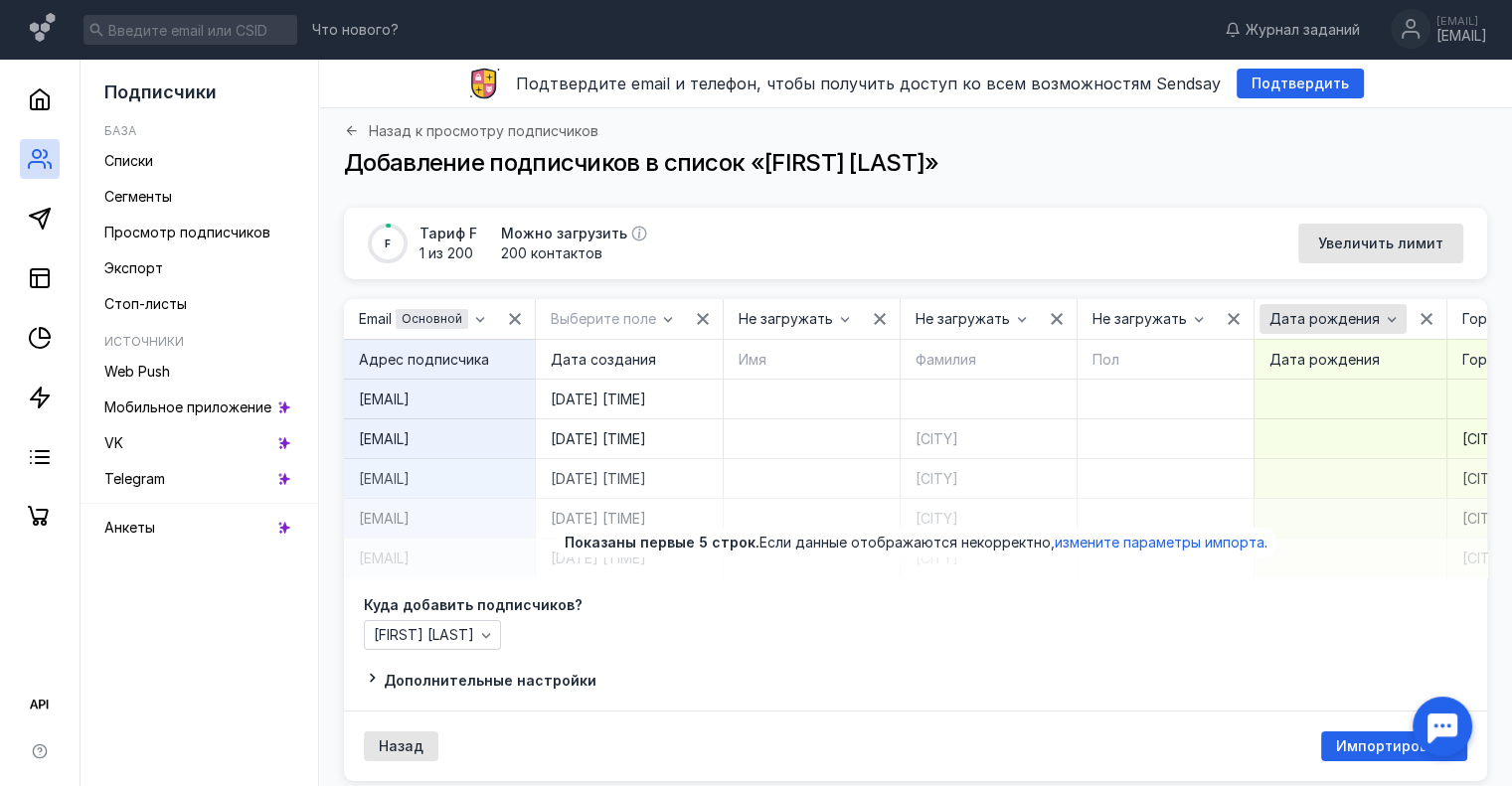 click on "Дата рождения" at bounding box center [1324, 319] 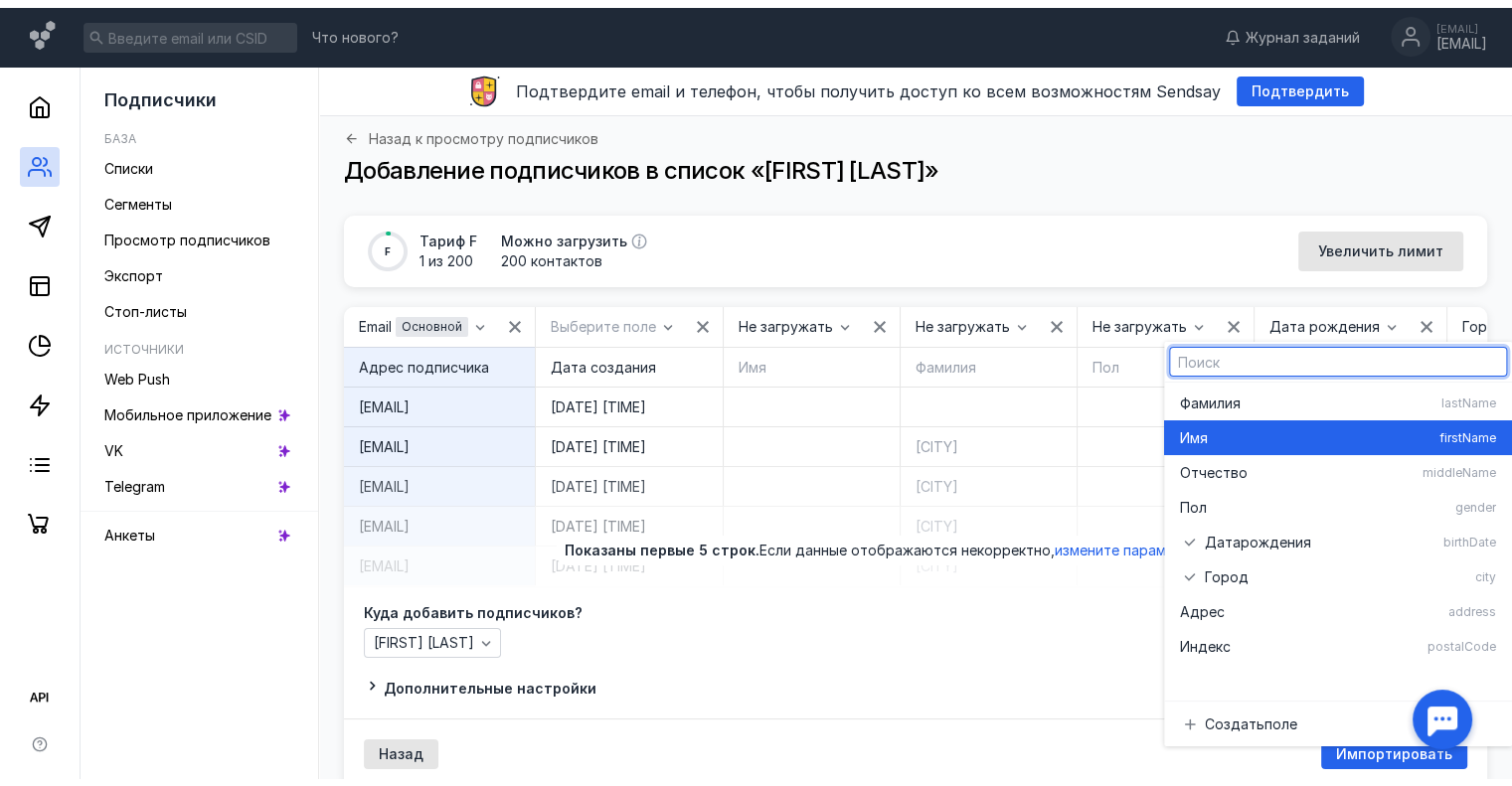 scroll, scrollTop: 0, scrollLeft: 0, axis: both 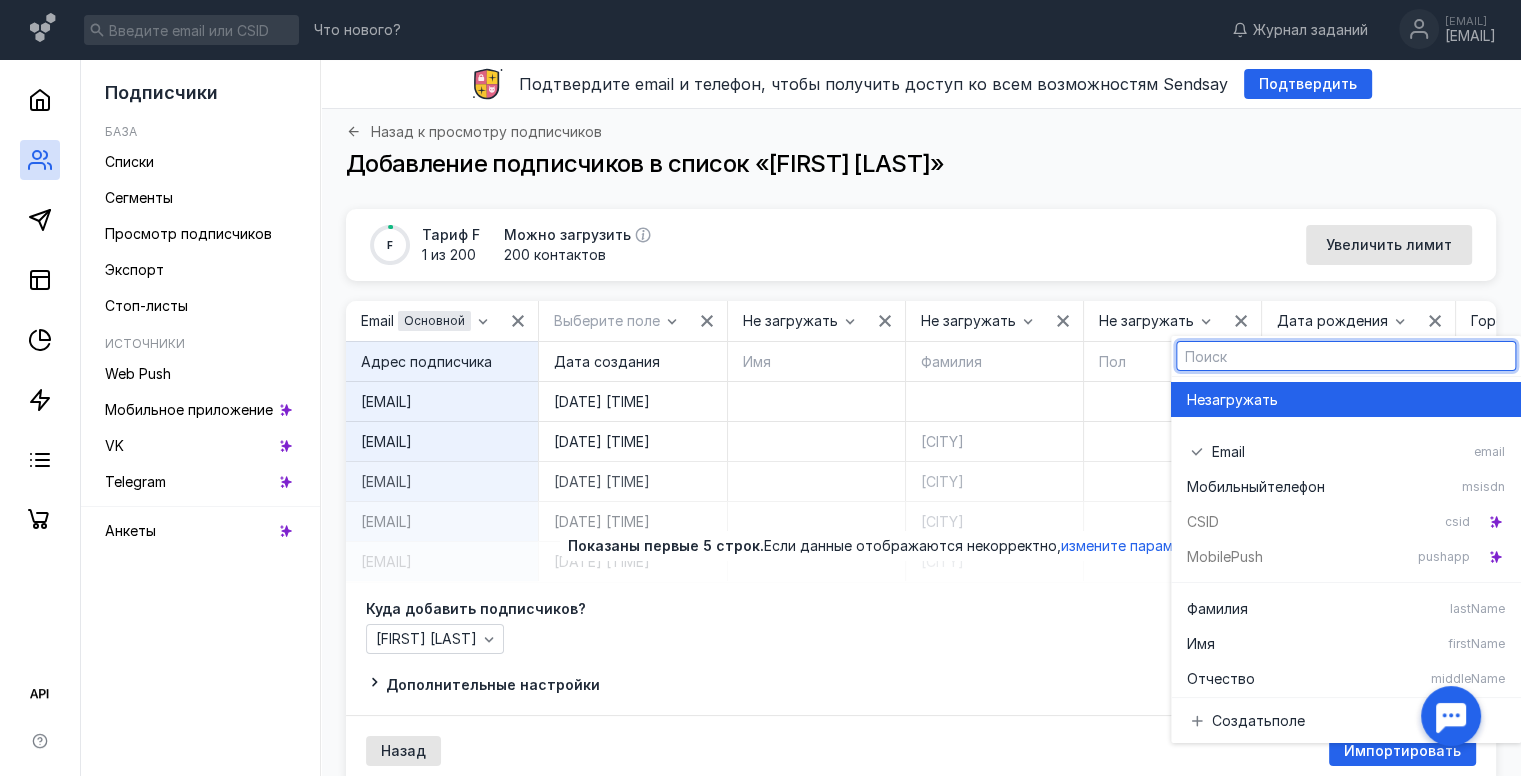 drag, startPoint x: 1332, startPoint y: 407, endPoint x: 1248, endPoint y: 422, distance: 85.32877 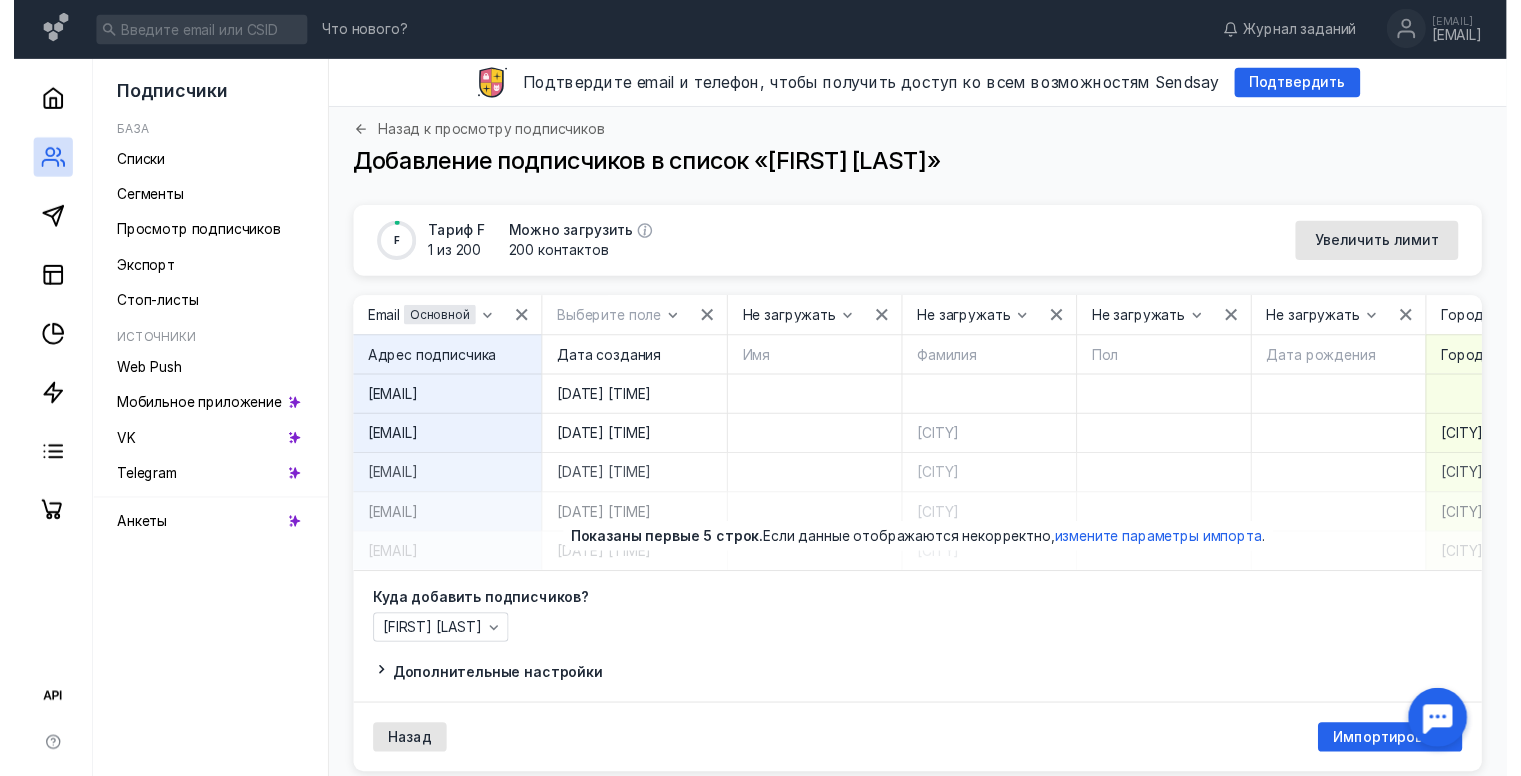 scroll, scrollTop: 0, scrollLeft: 220, axis: horizontal 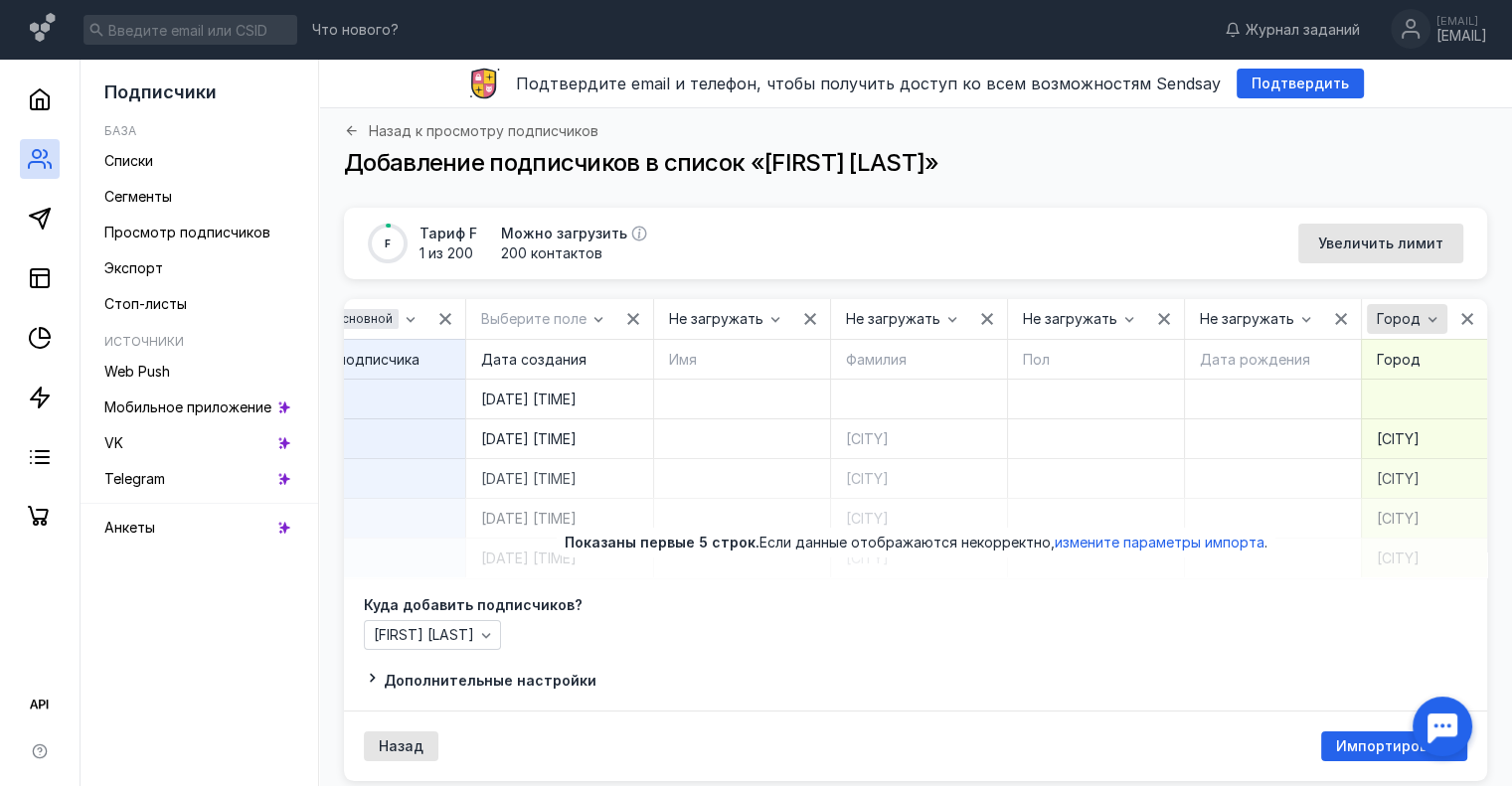 click on "Город" at bounding box center (1407, 319) 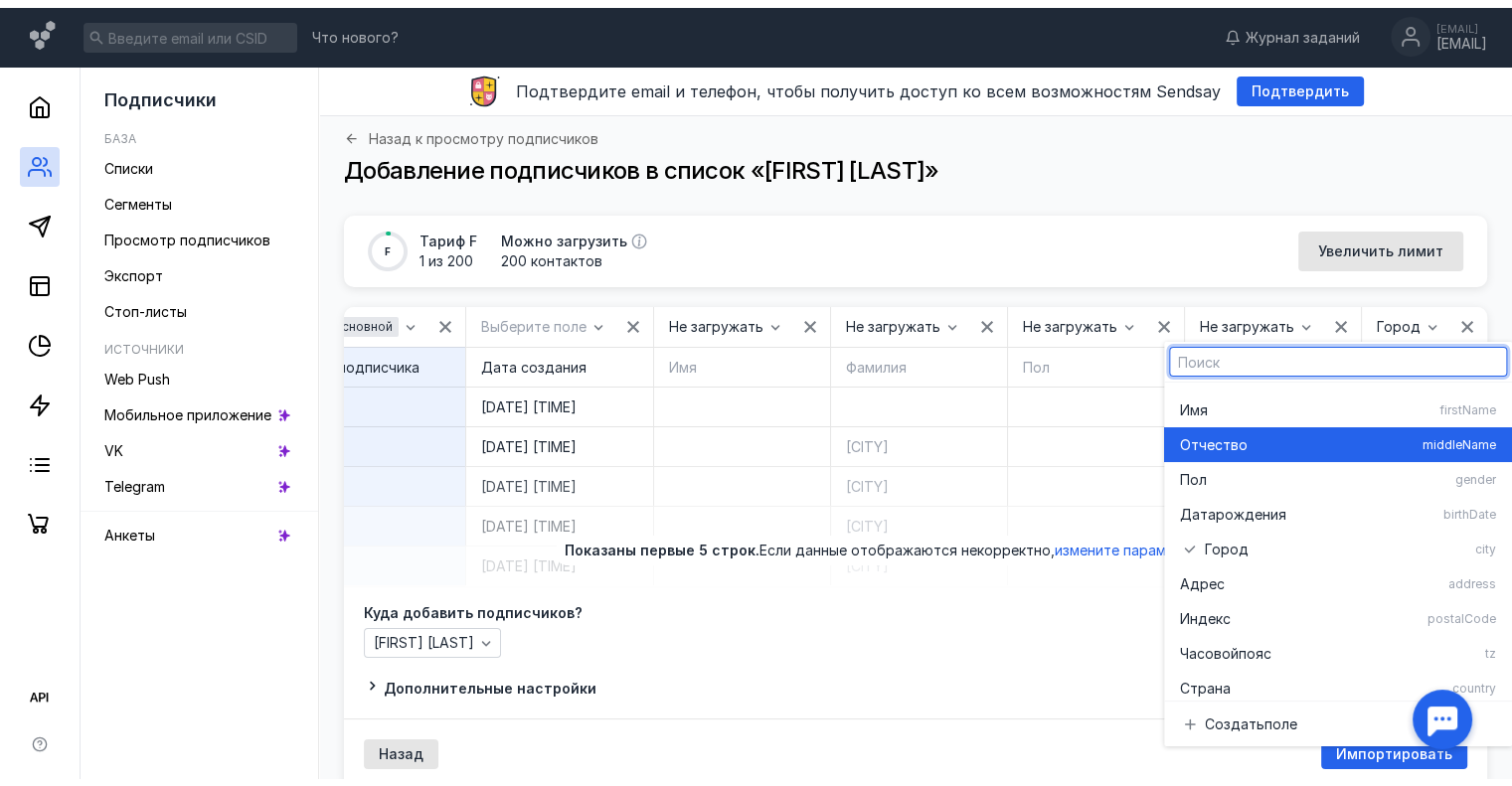scroll, scrollTop: 0, scrollLeft: 0, axis: both 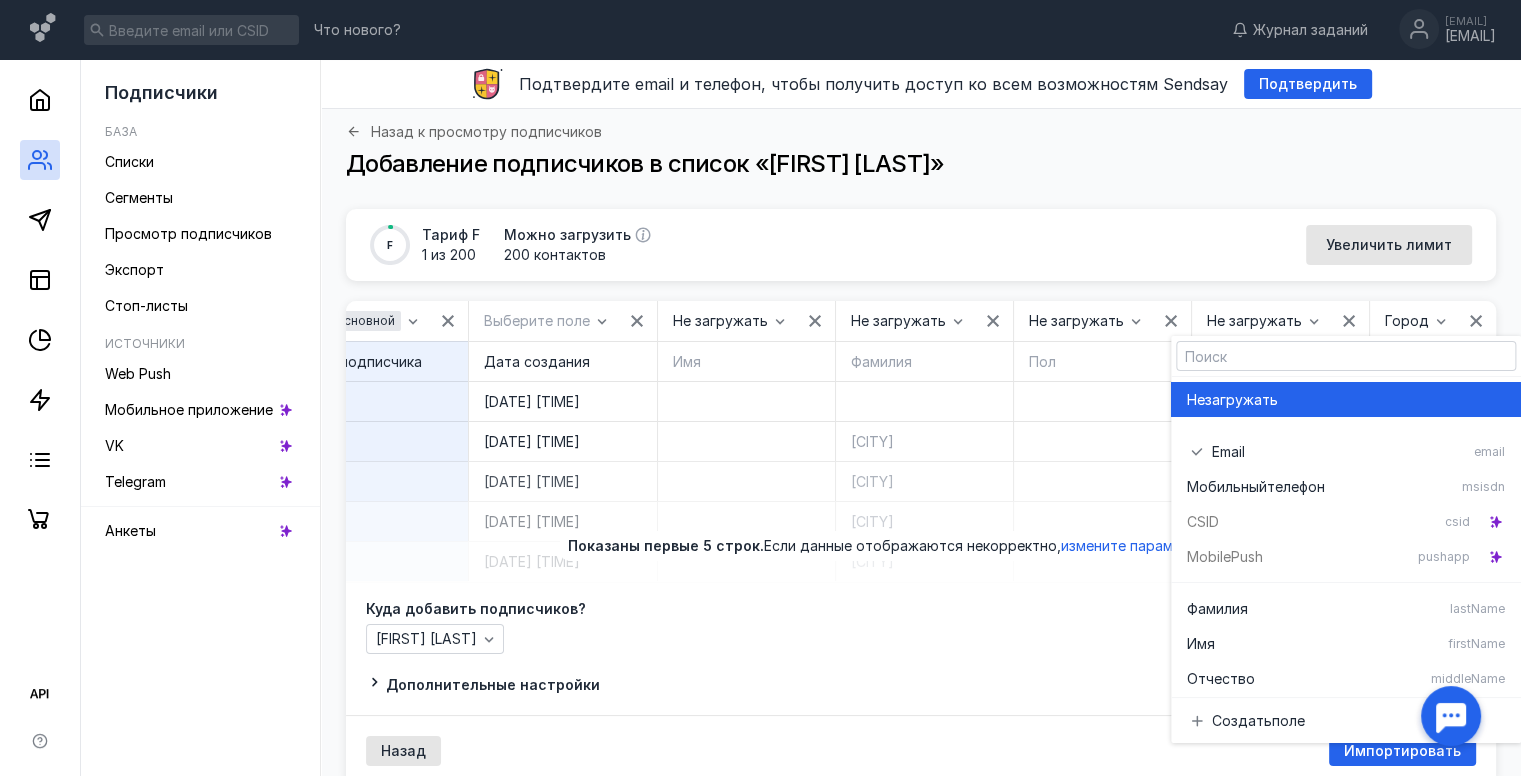 click on "Не  загружать" at bounding box center (1346, 400) 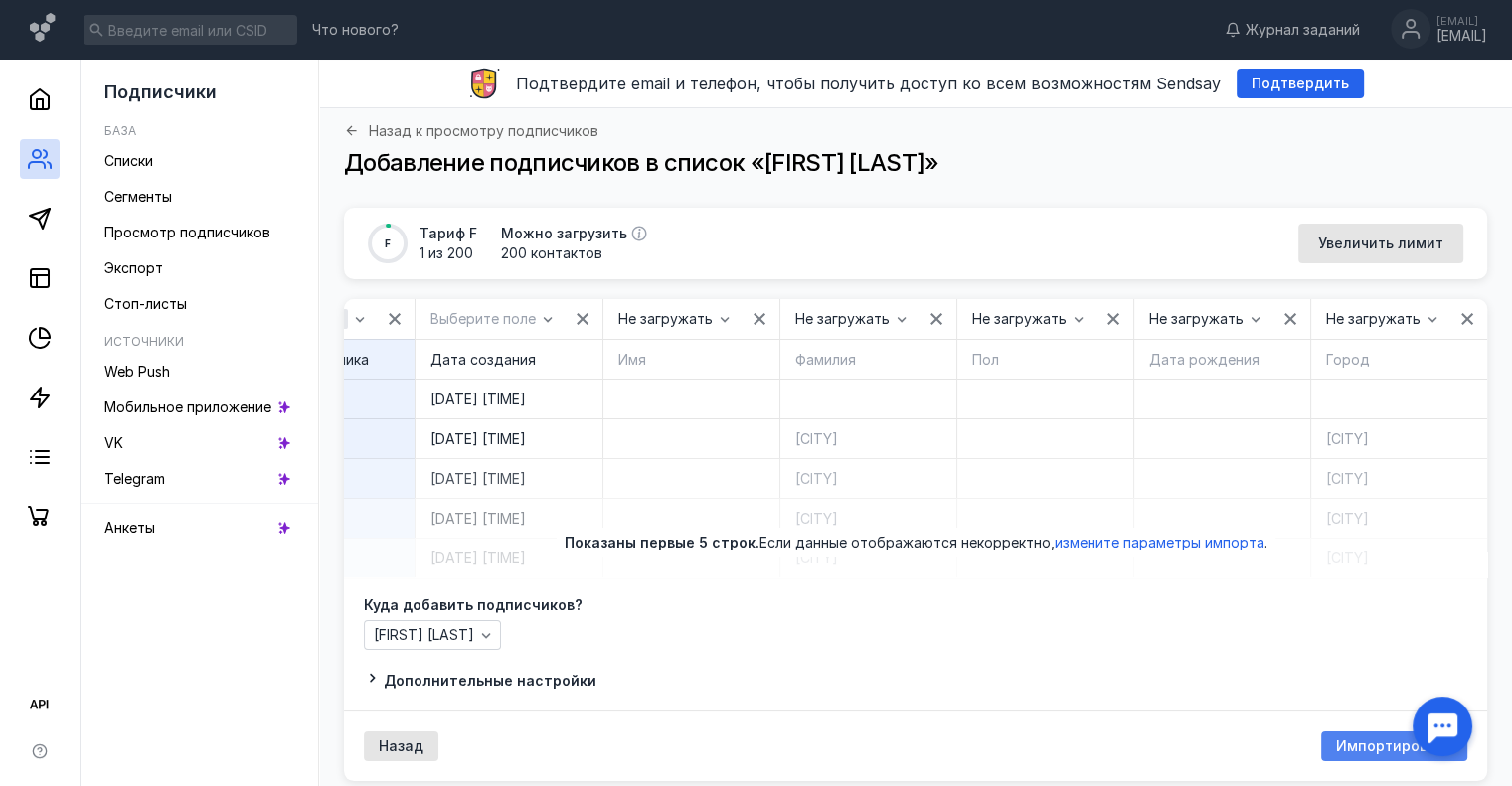 click on "Импортировать" at bounding box center [1394, 746] 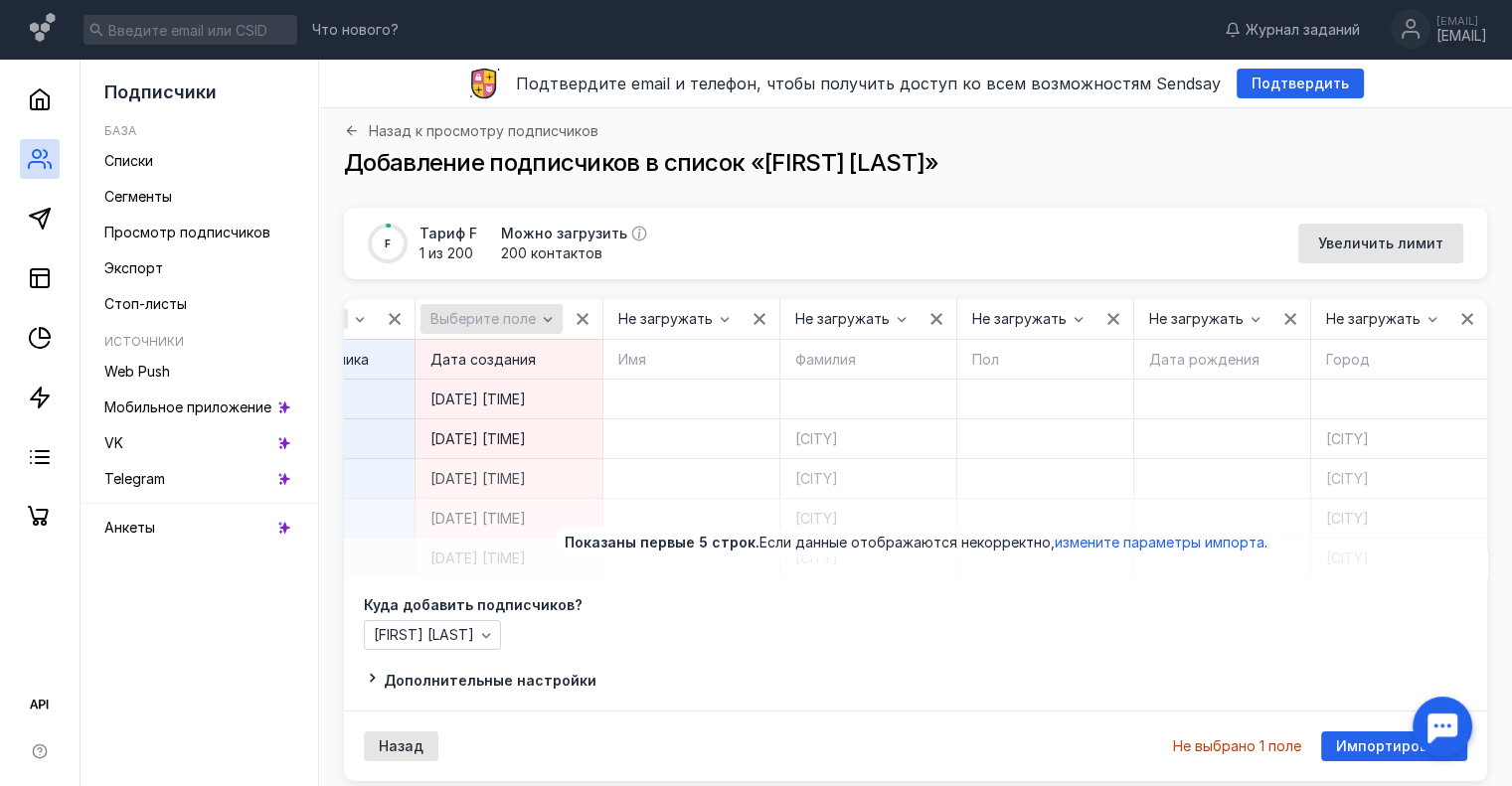 click on "Выберите поле" at bounding box center [483, 319] 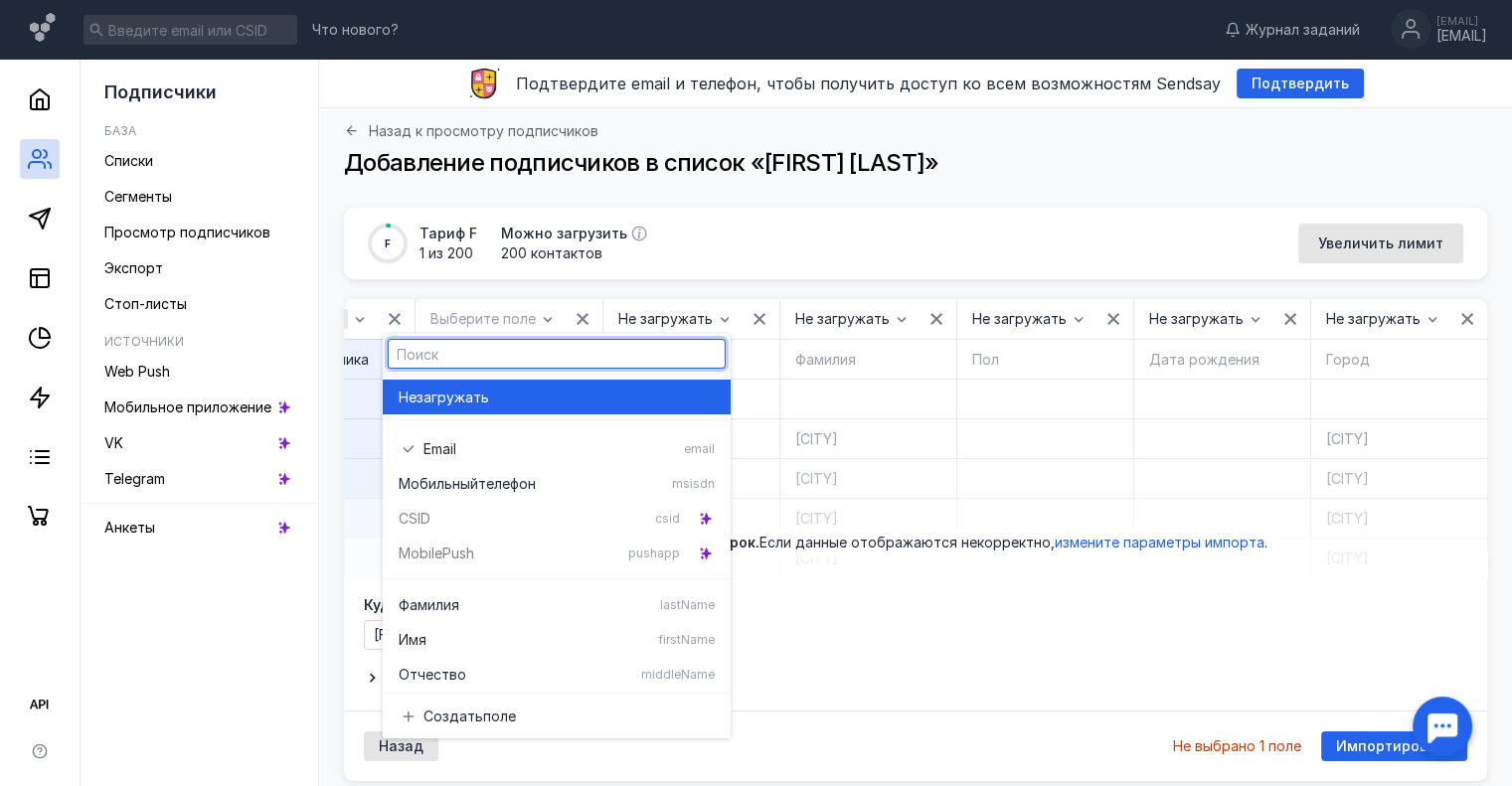 click on "загружать" at bounding box center [452, 397] 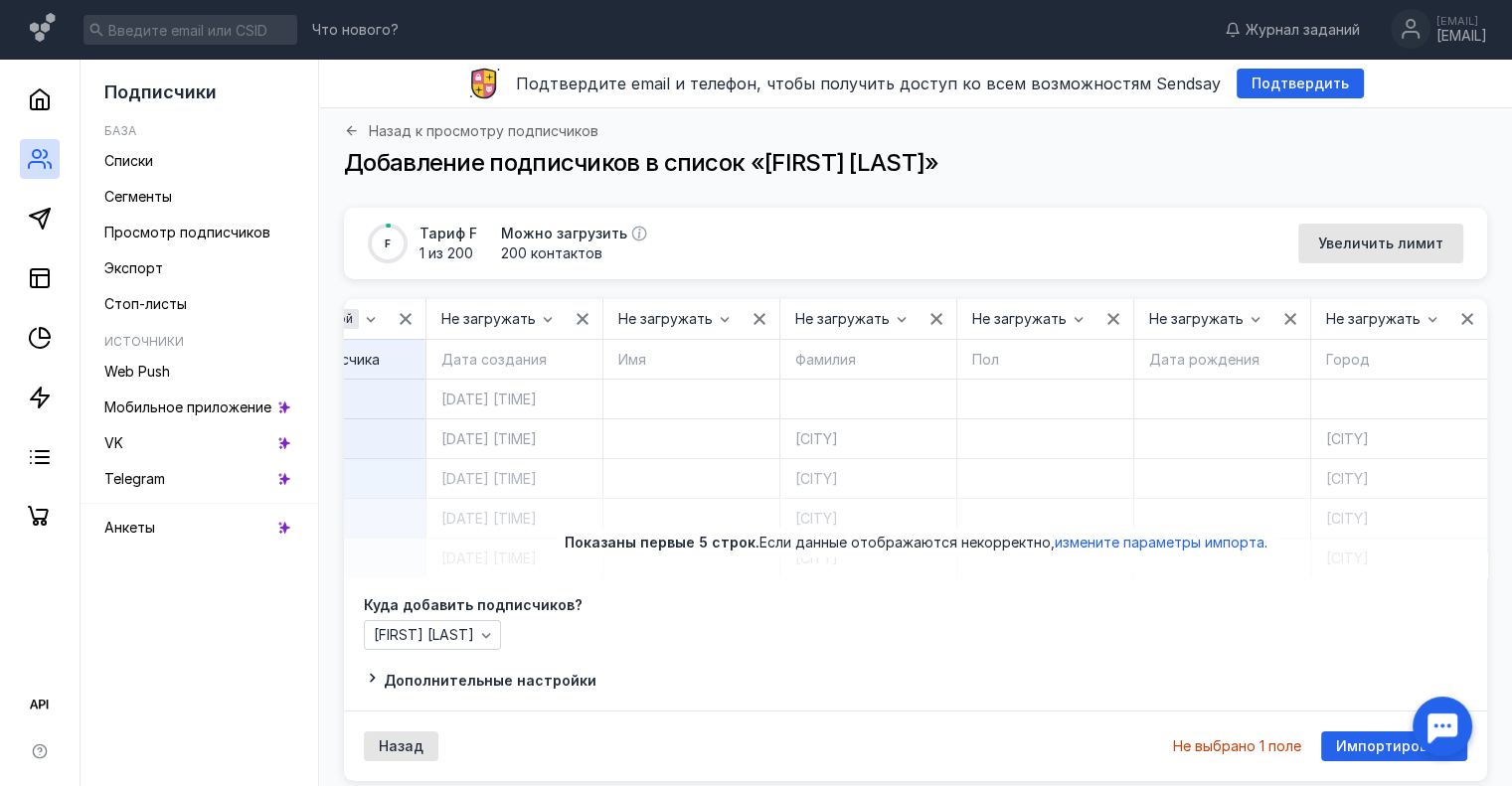 scroll, scrollTop: 0, scrollLeft: 0, axis: both 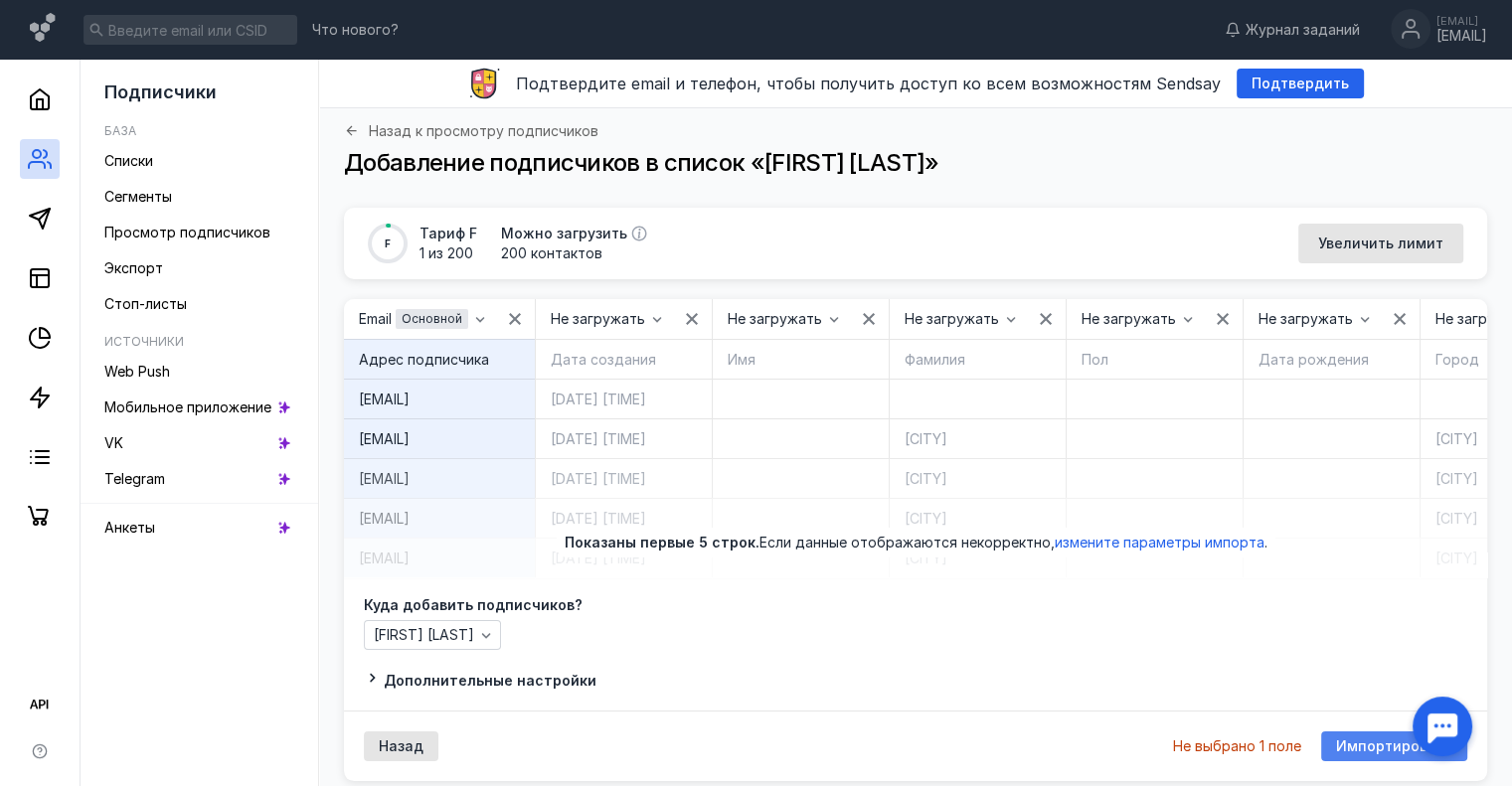 click on "Импортировать" at bounding box center [1394, 746] 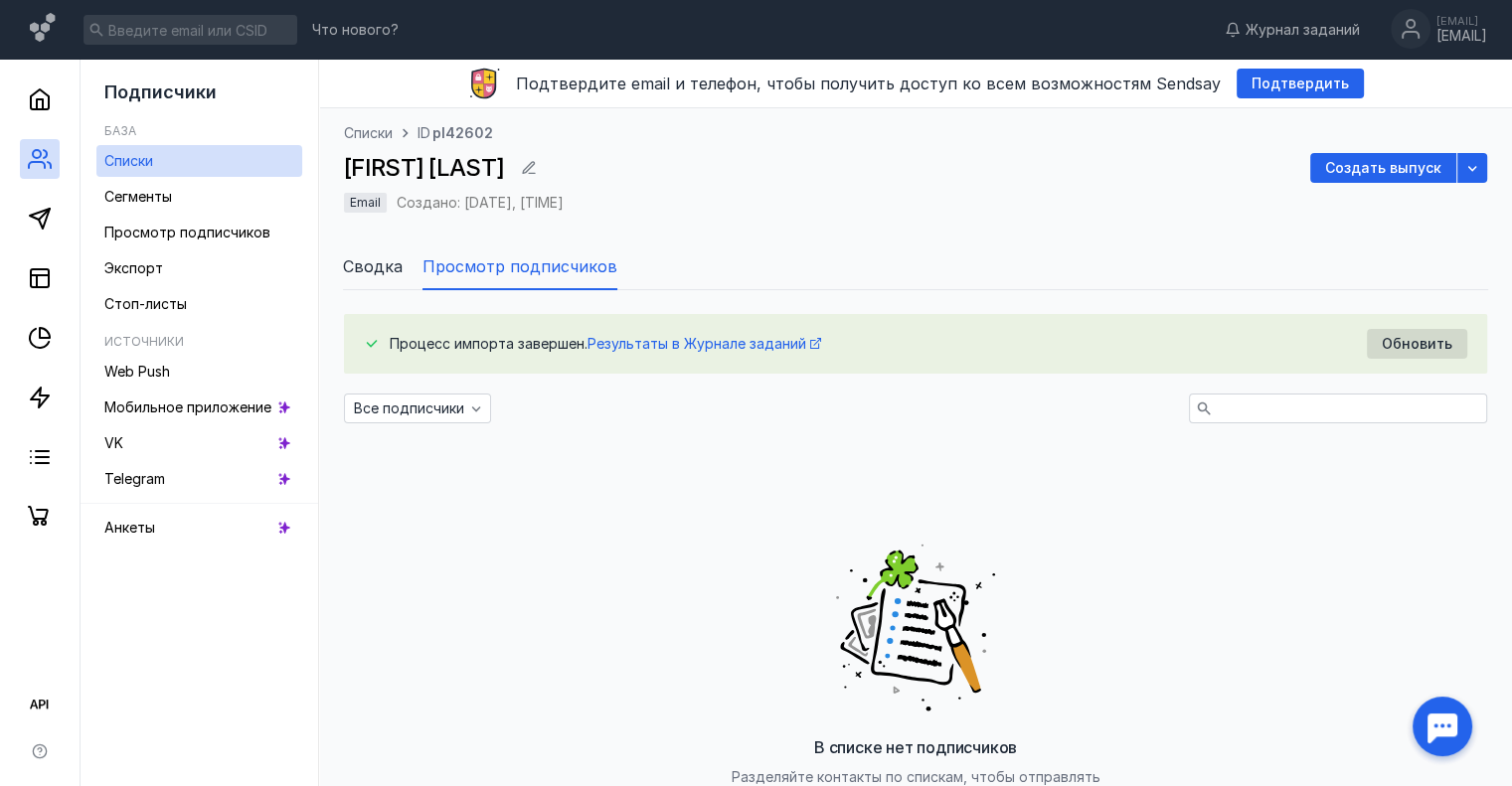 drag, startPoint x: 1464, startPoint y: 343, endPoint x: 1459, endPoint y: 354, distance: 12.083046 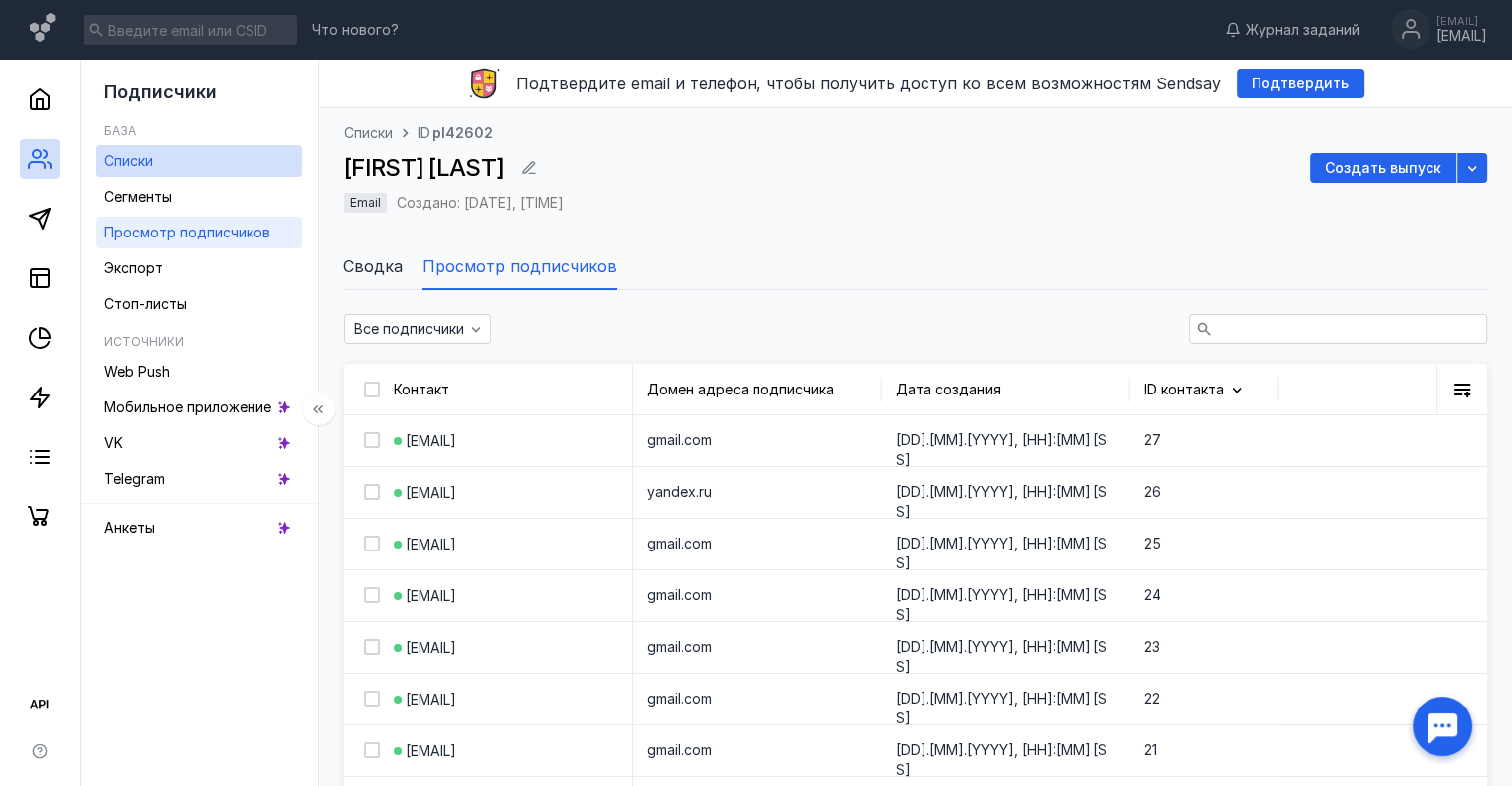 click on "Просмотр подписчиков" at bounding box center [187, 233] 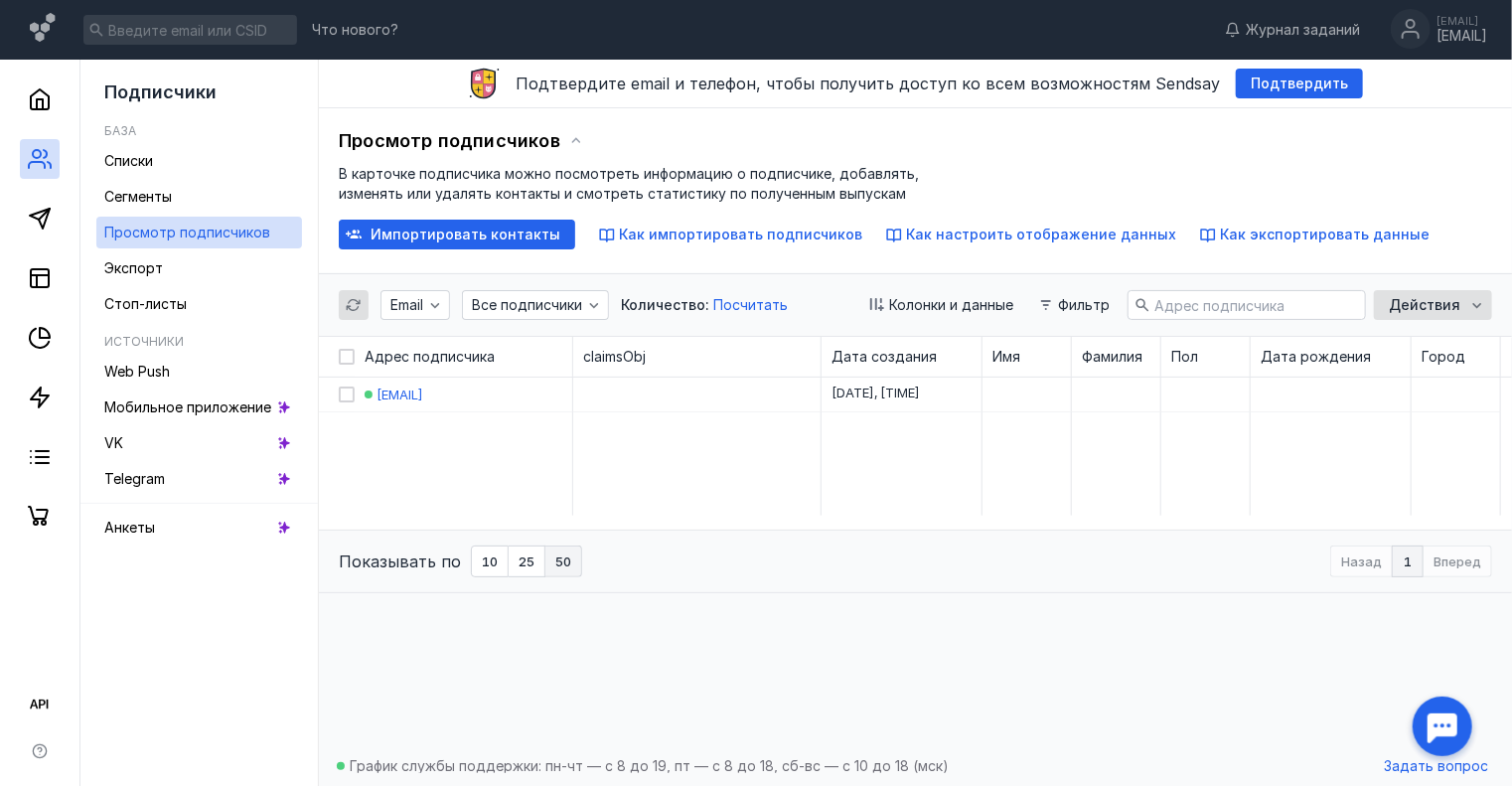 click on "Количество: Посчитать" at bounding box center [704, 305] 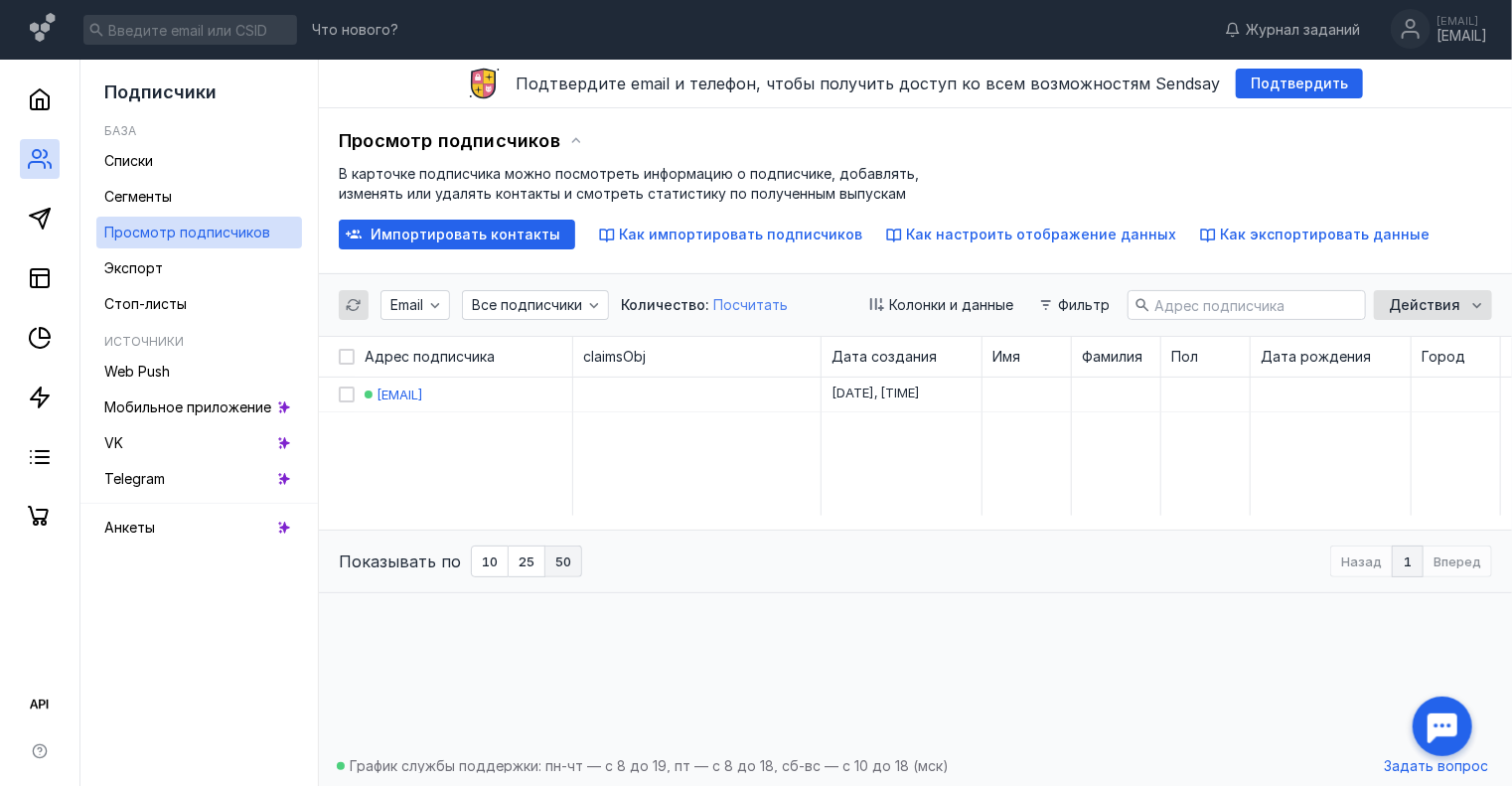 click on "Посчитать" at bounding box center [750, 304] 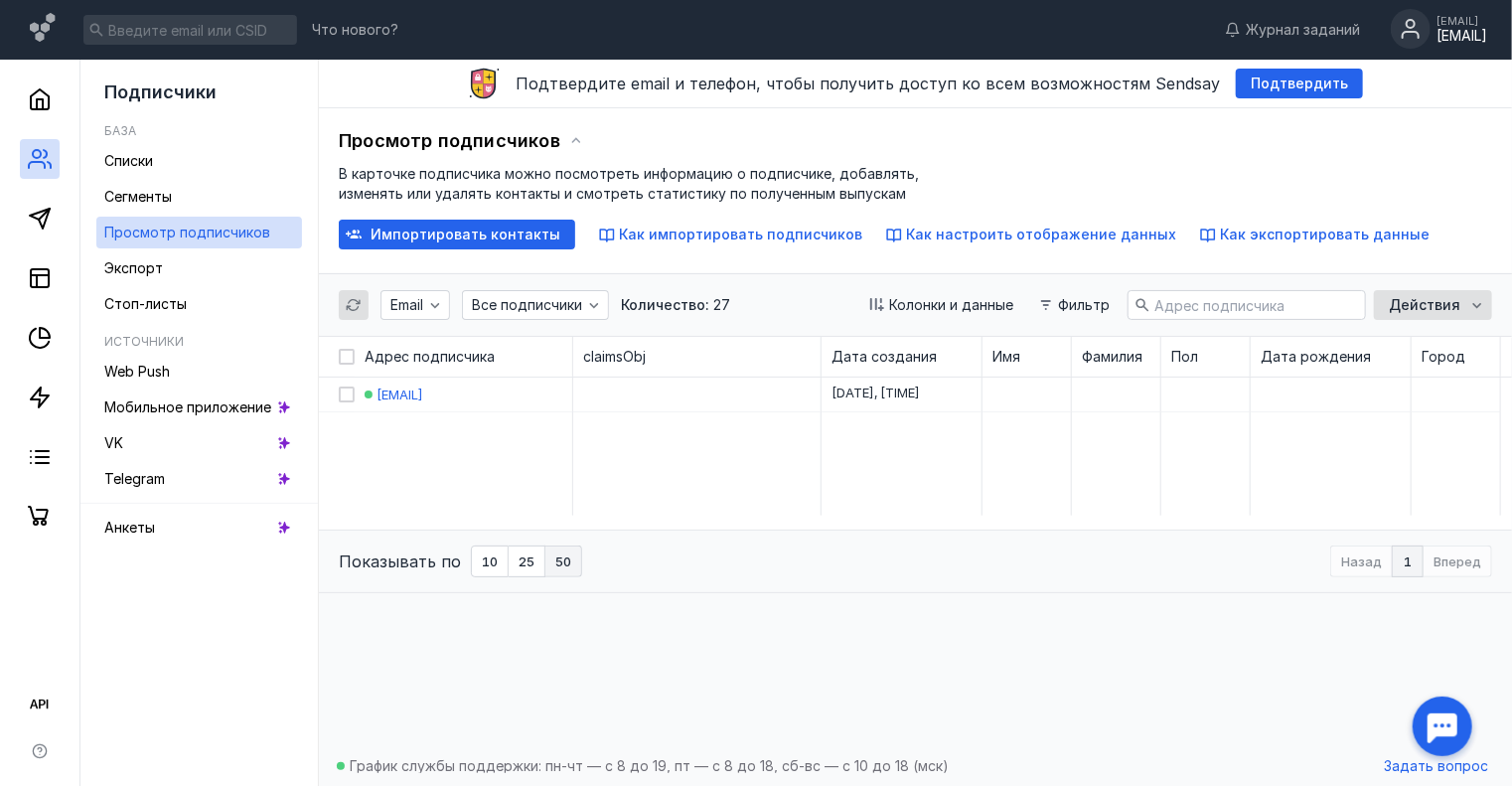 click on "[EMAIL]" at bounding box center (1461, 21) 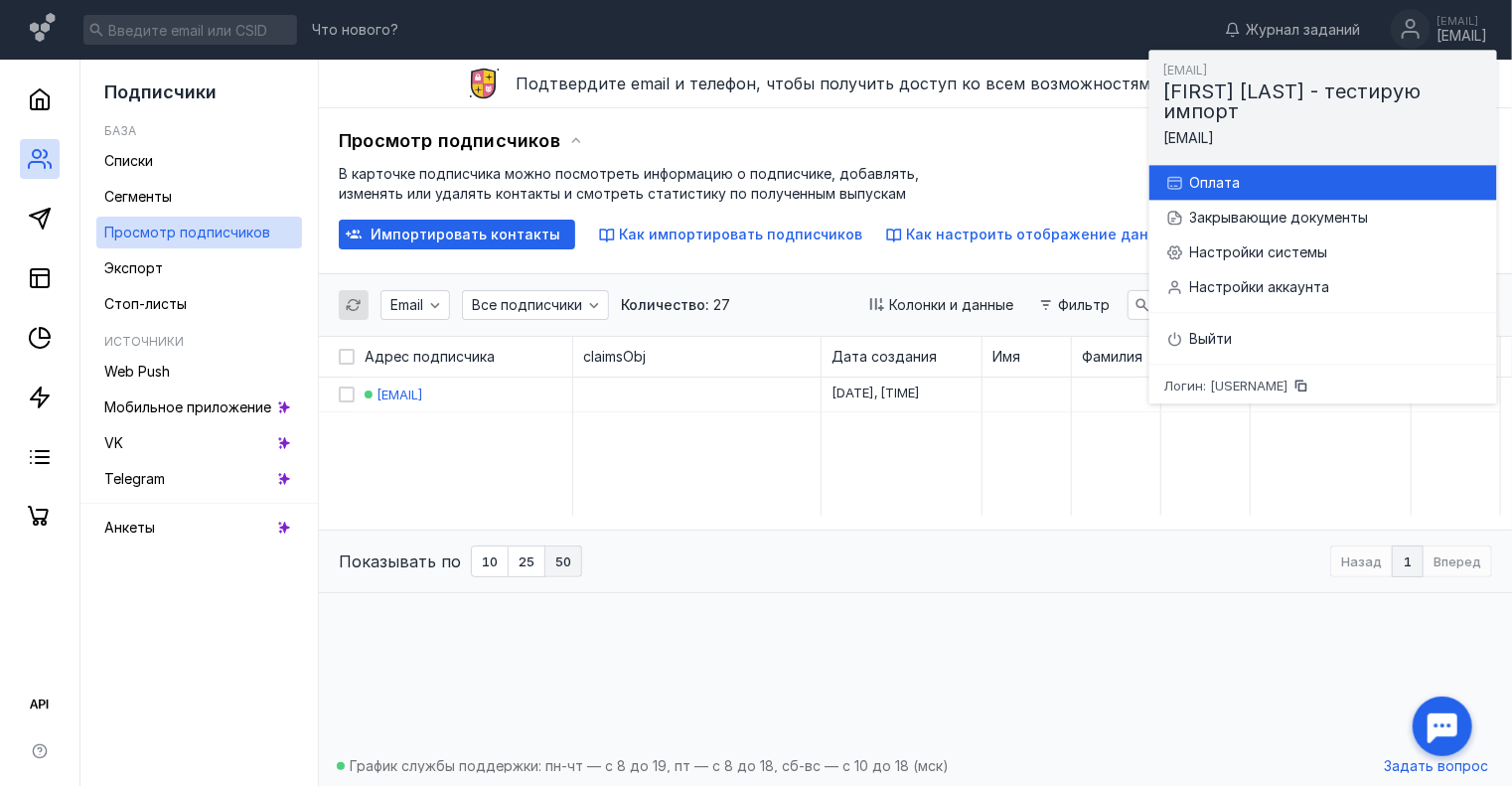 click 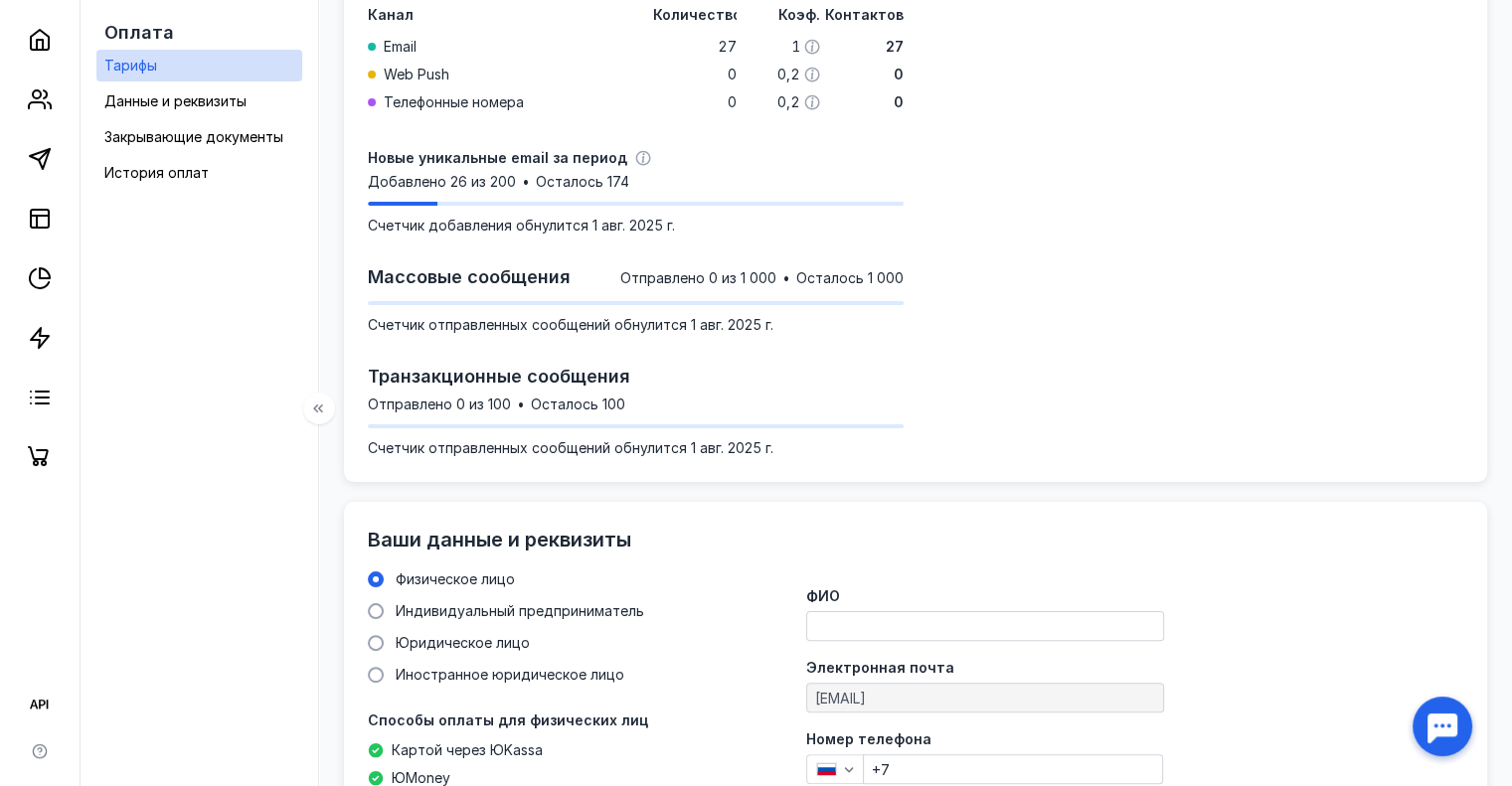 scroll, scrollTop: 1038, scrollLeft: 0, axis: vertical 